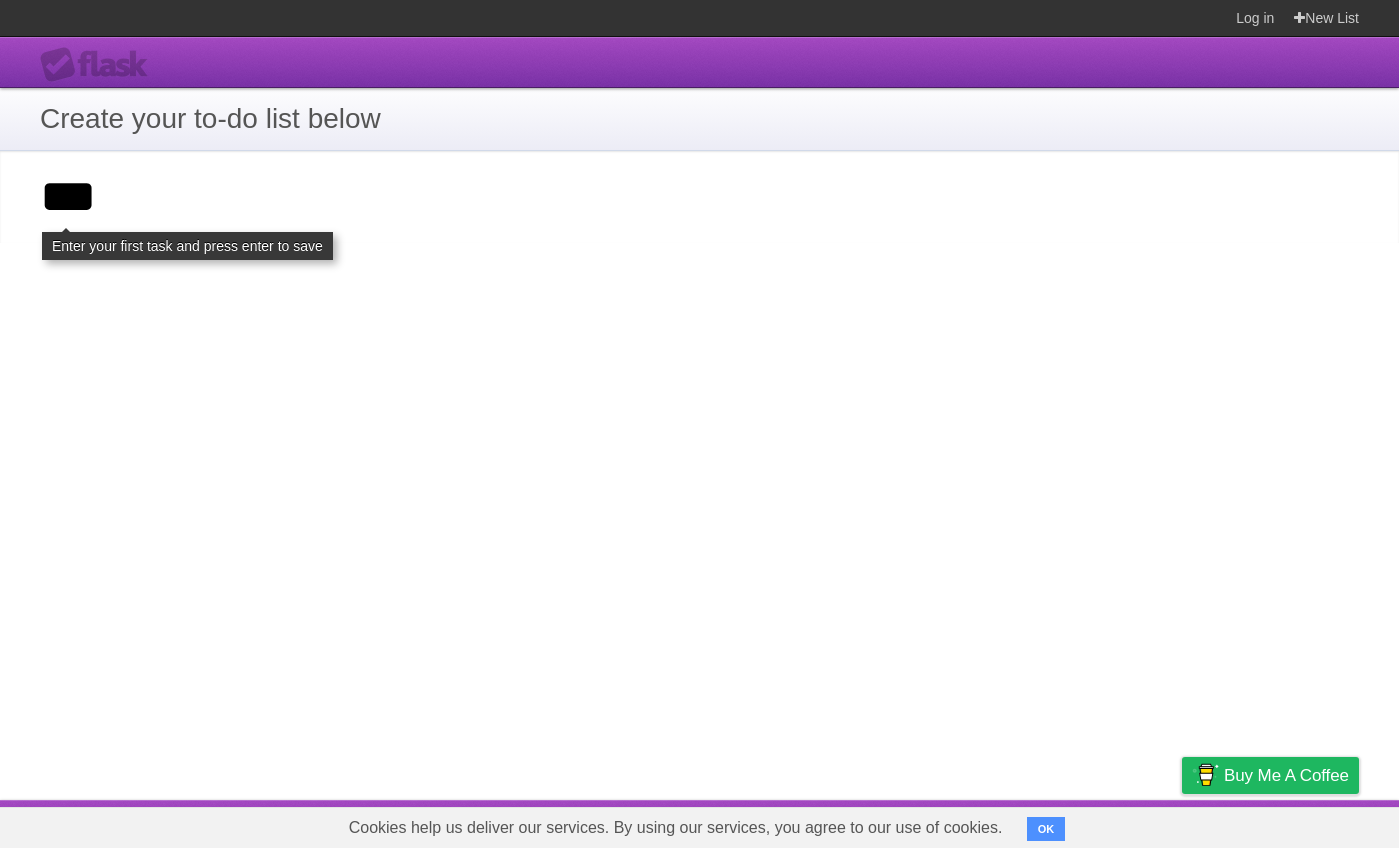 scroll, scrollTop: 0, scrollLeft: 0, axis: both 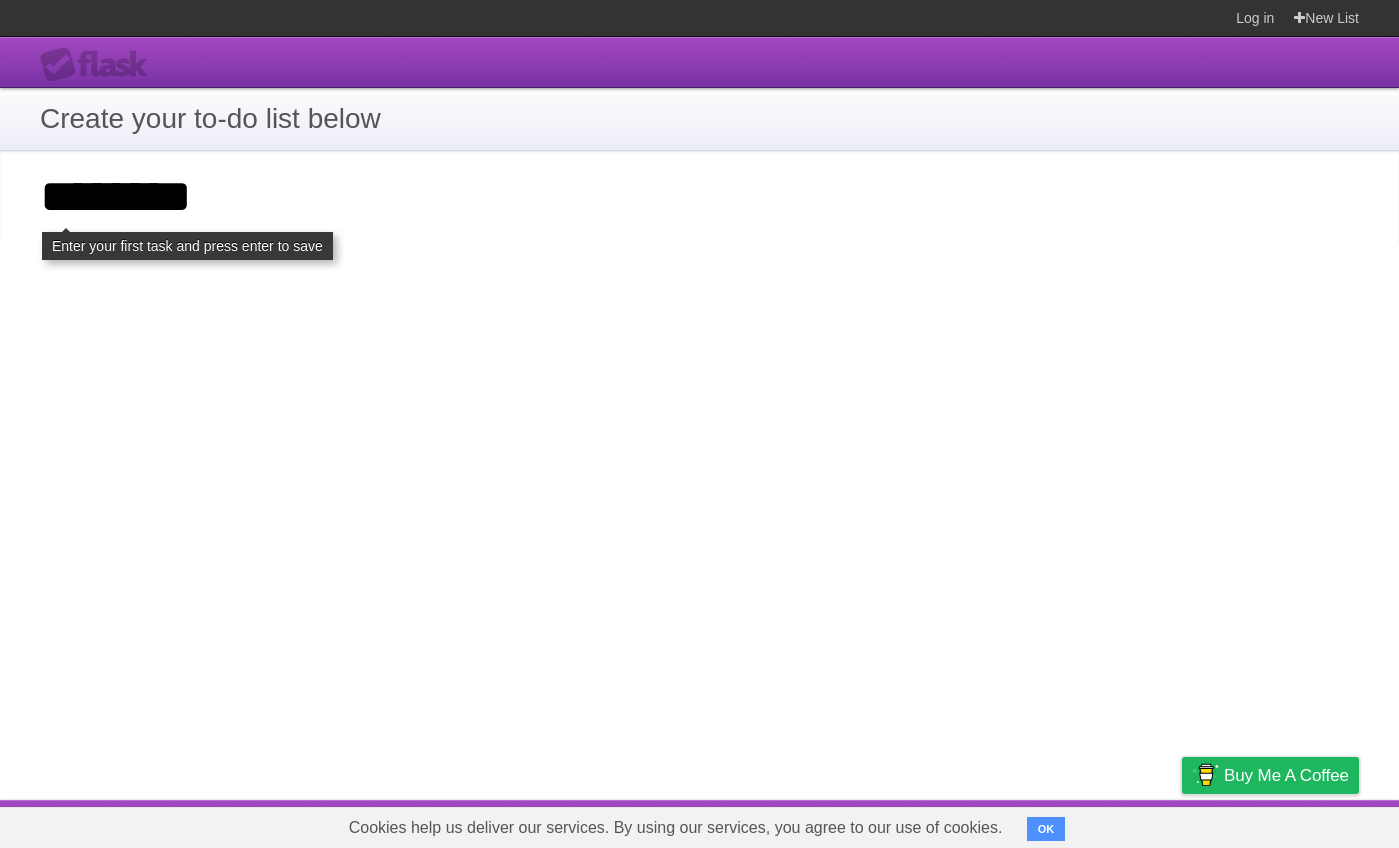 type on "********" 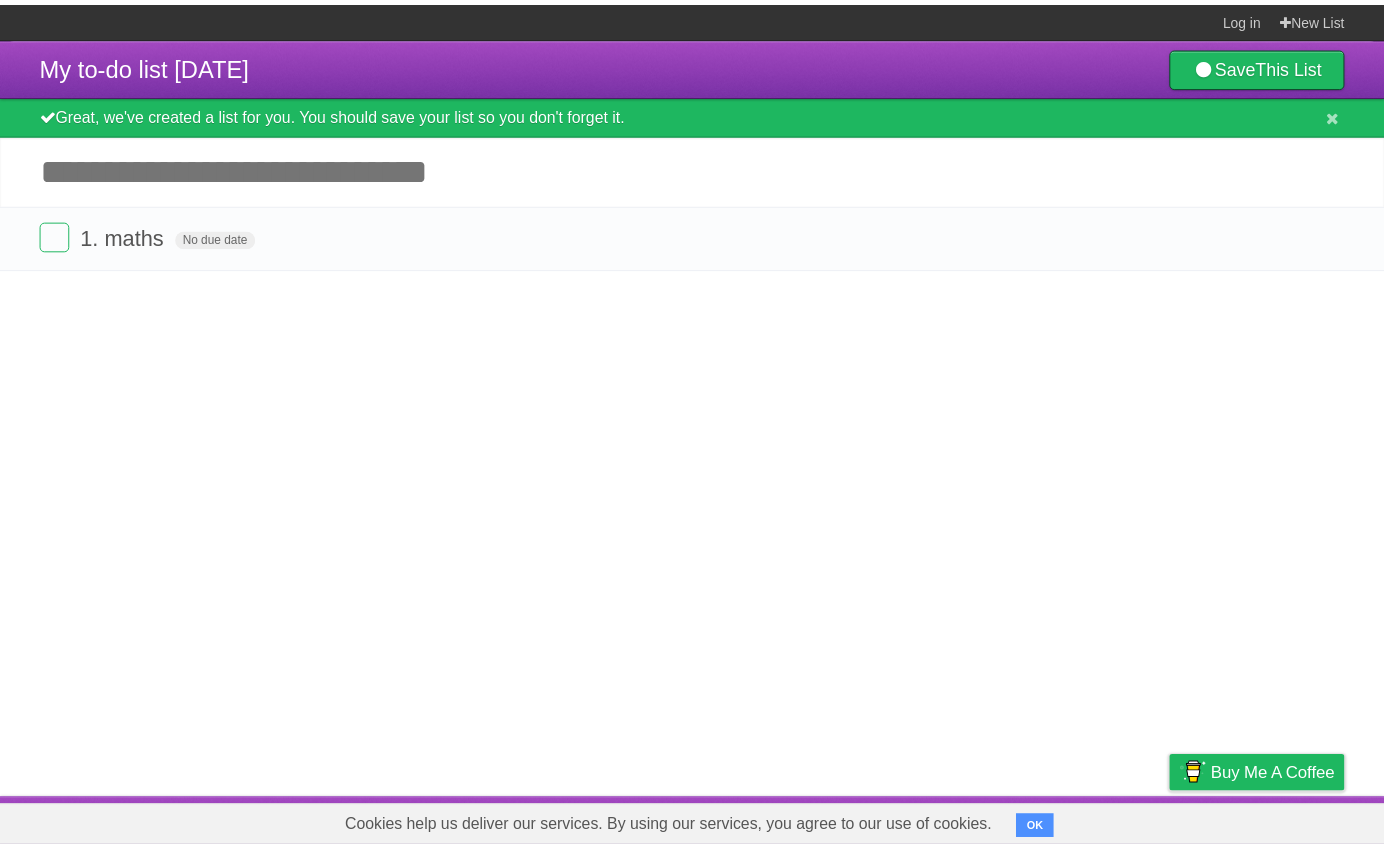 scroll, scrollTop: 0, scrollLeft: 0, axis: both 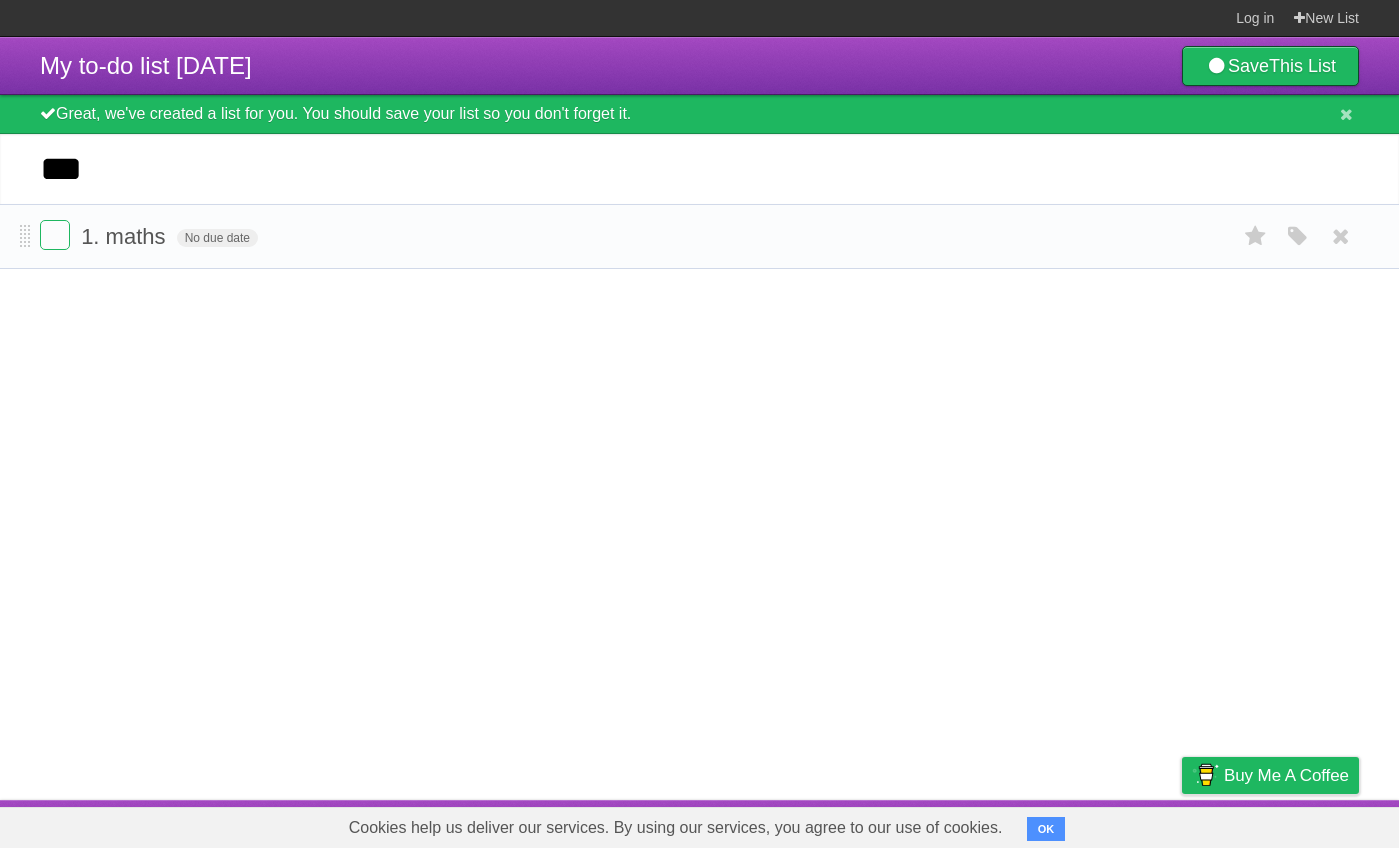 click on "*********" at bounding box center [0, 0] 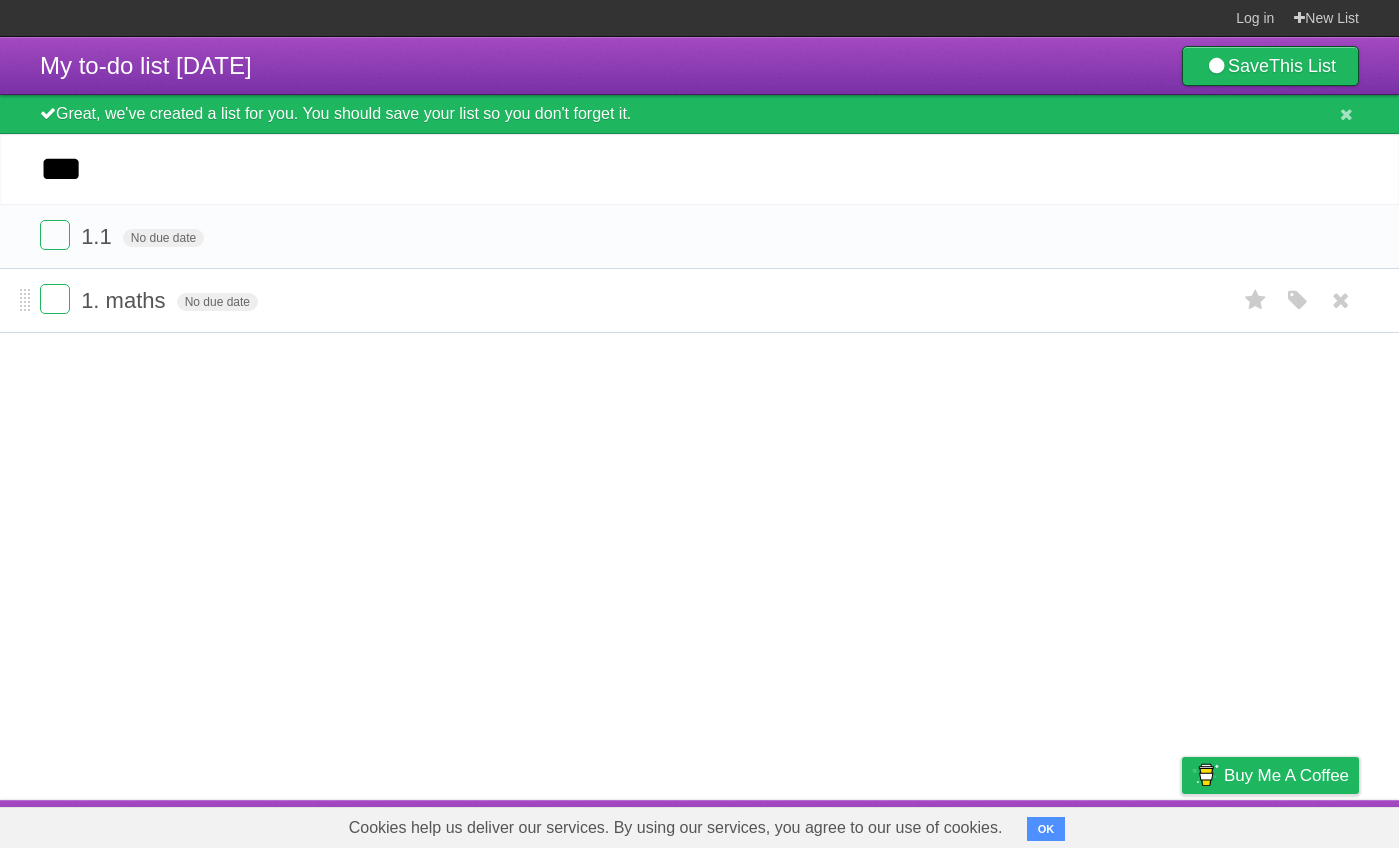 click on "*********" at bounding box center [0, 0] 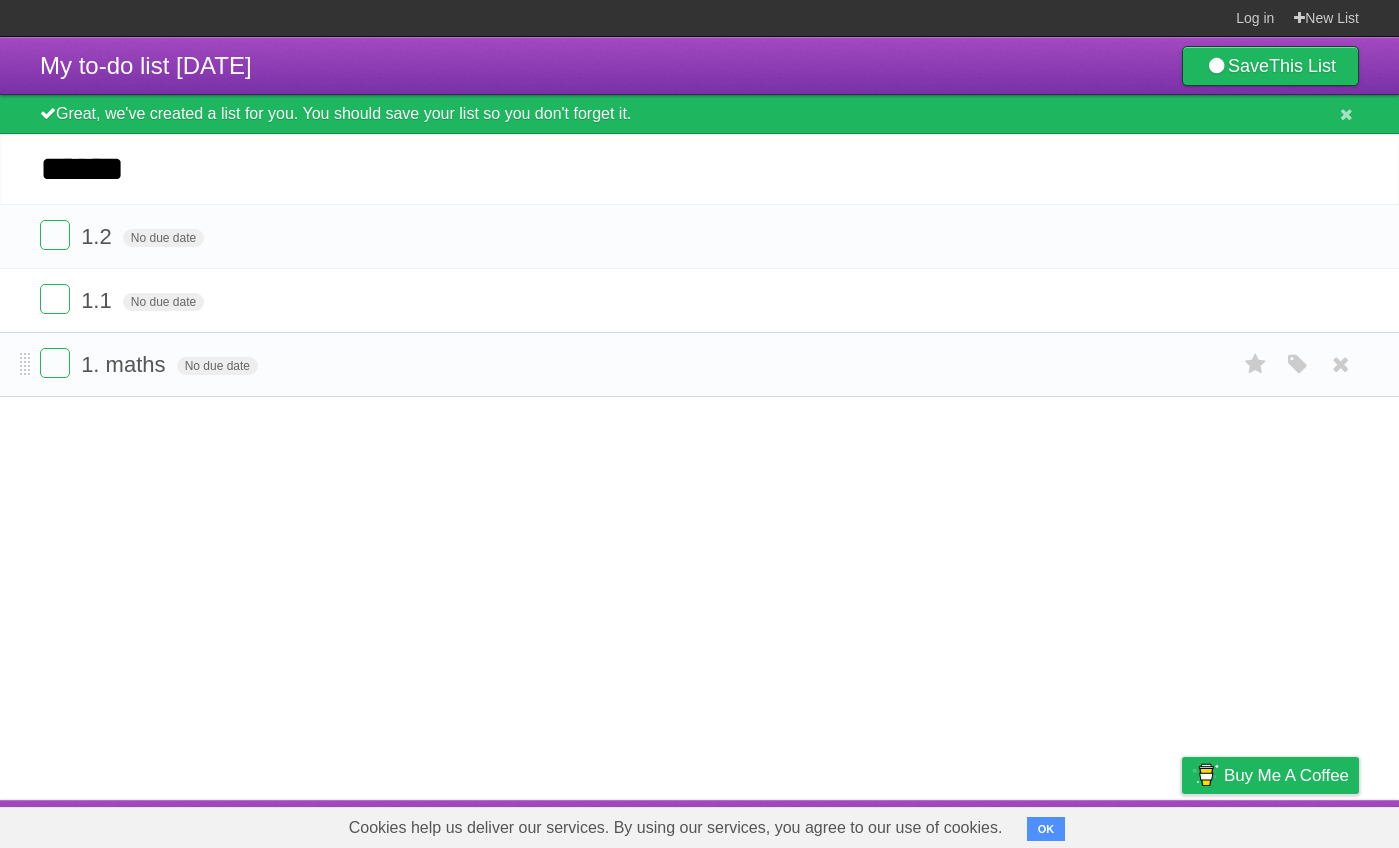 click on "*********" at bounding box center (0, 0) 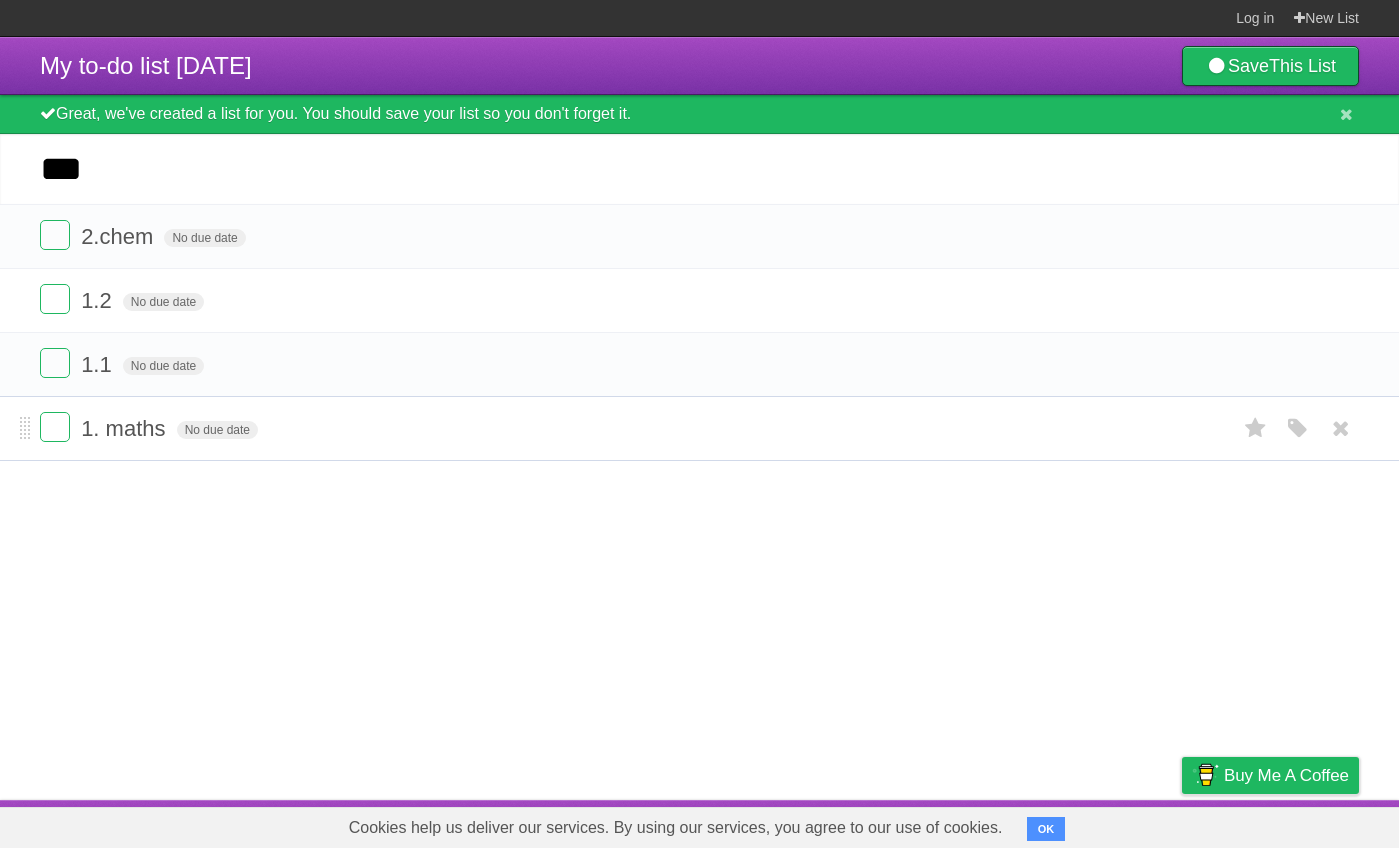 click on "*********" at bounding box center (0, 0) 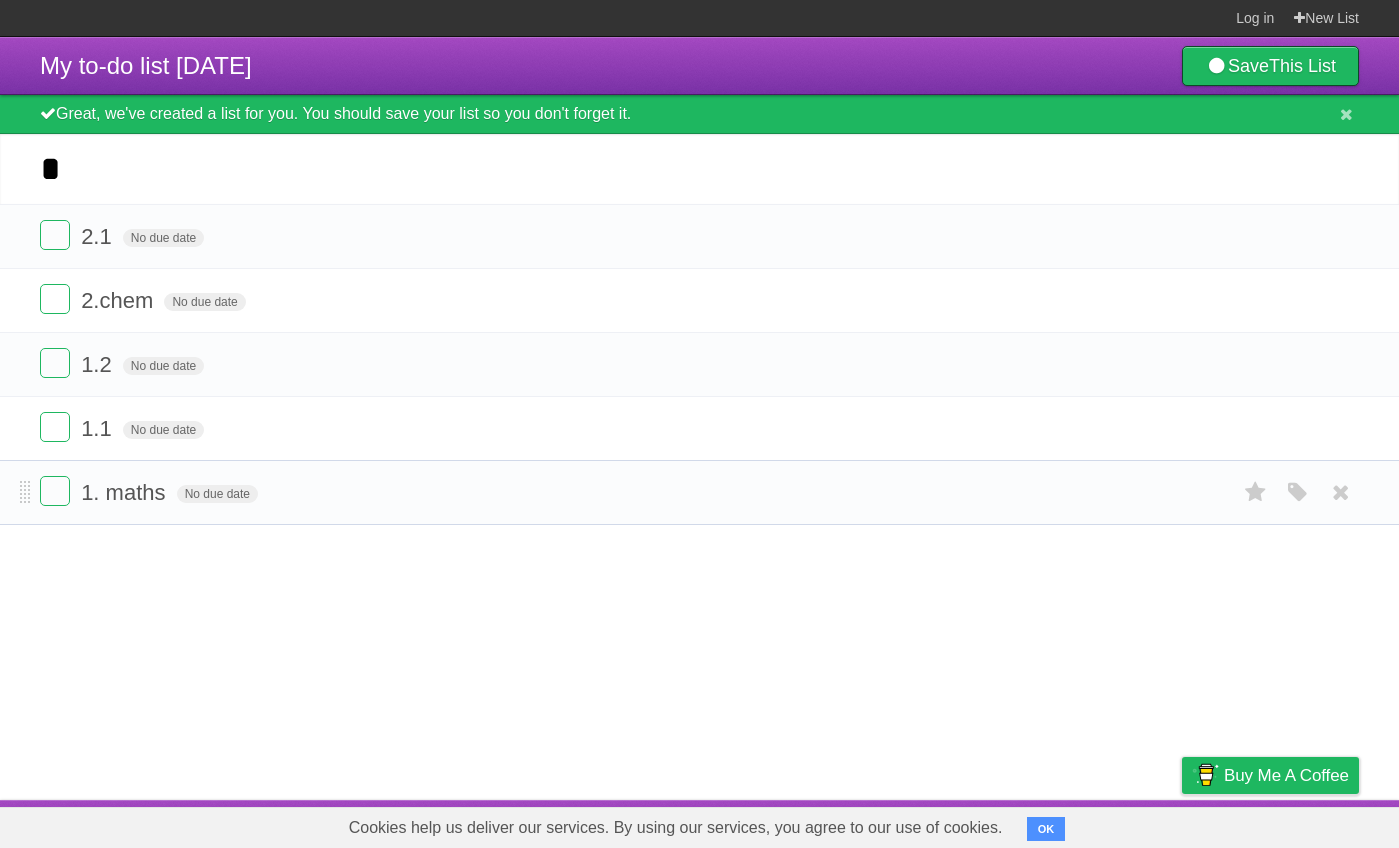 click on "*********" at bounding box center (0, 0) 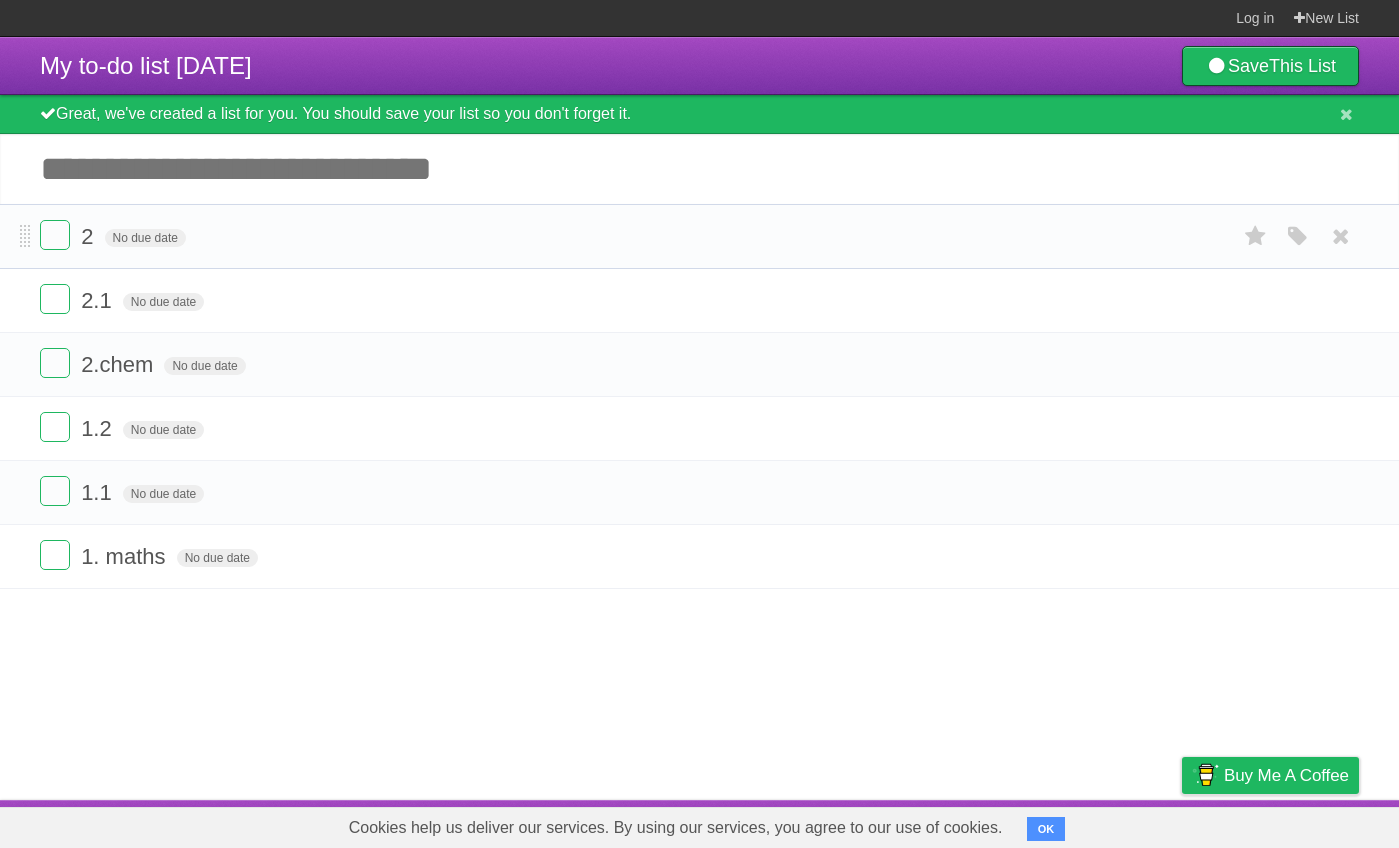 click on "2
No due date
White
Red
Blue
Green
Purple
Orange" at bounding box center [699, 236] 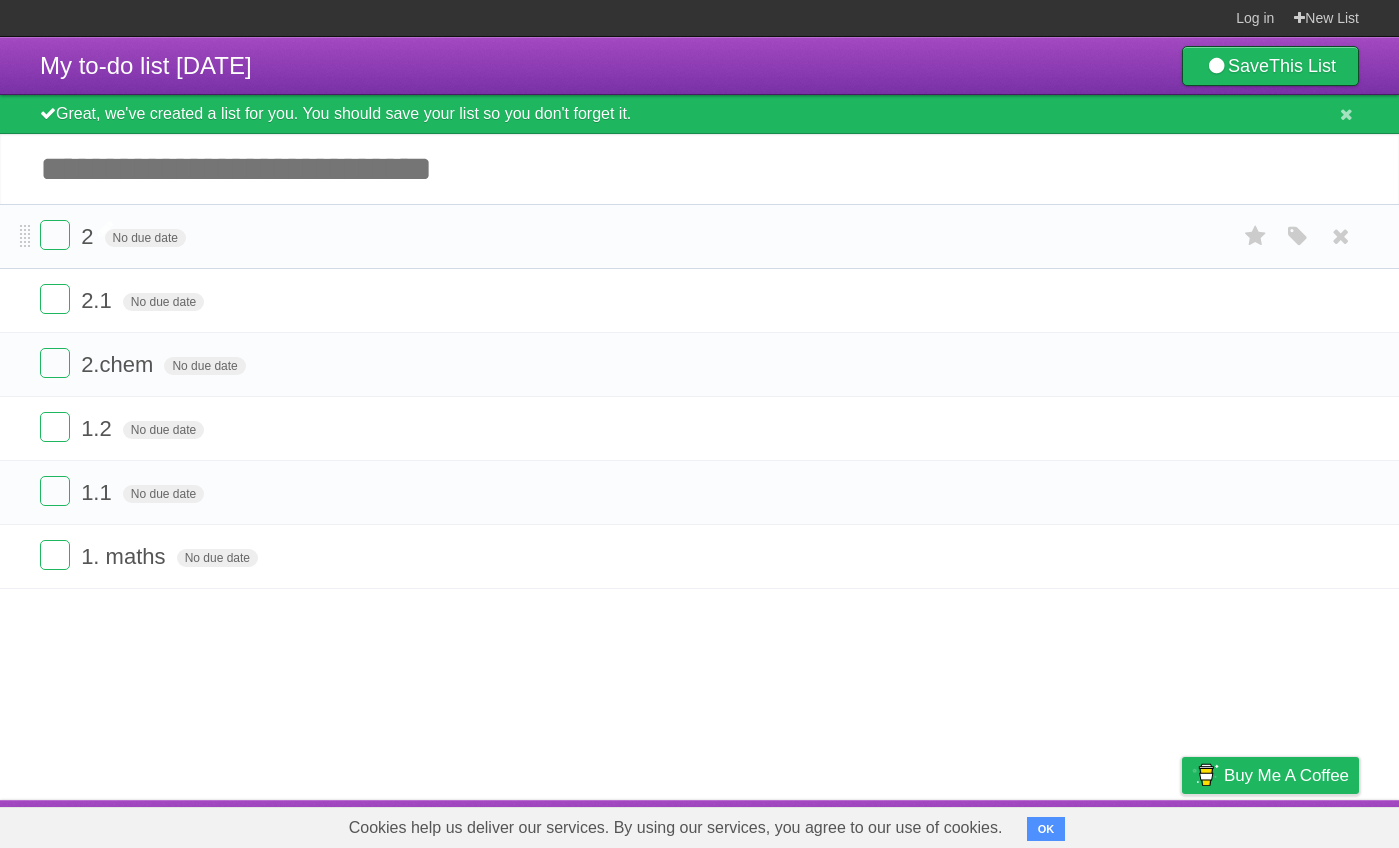 click on "2" at bounding box center (89, 236) 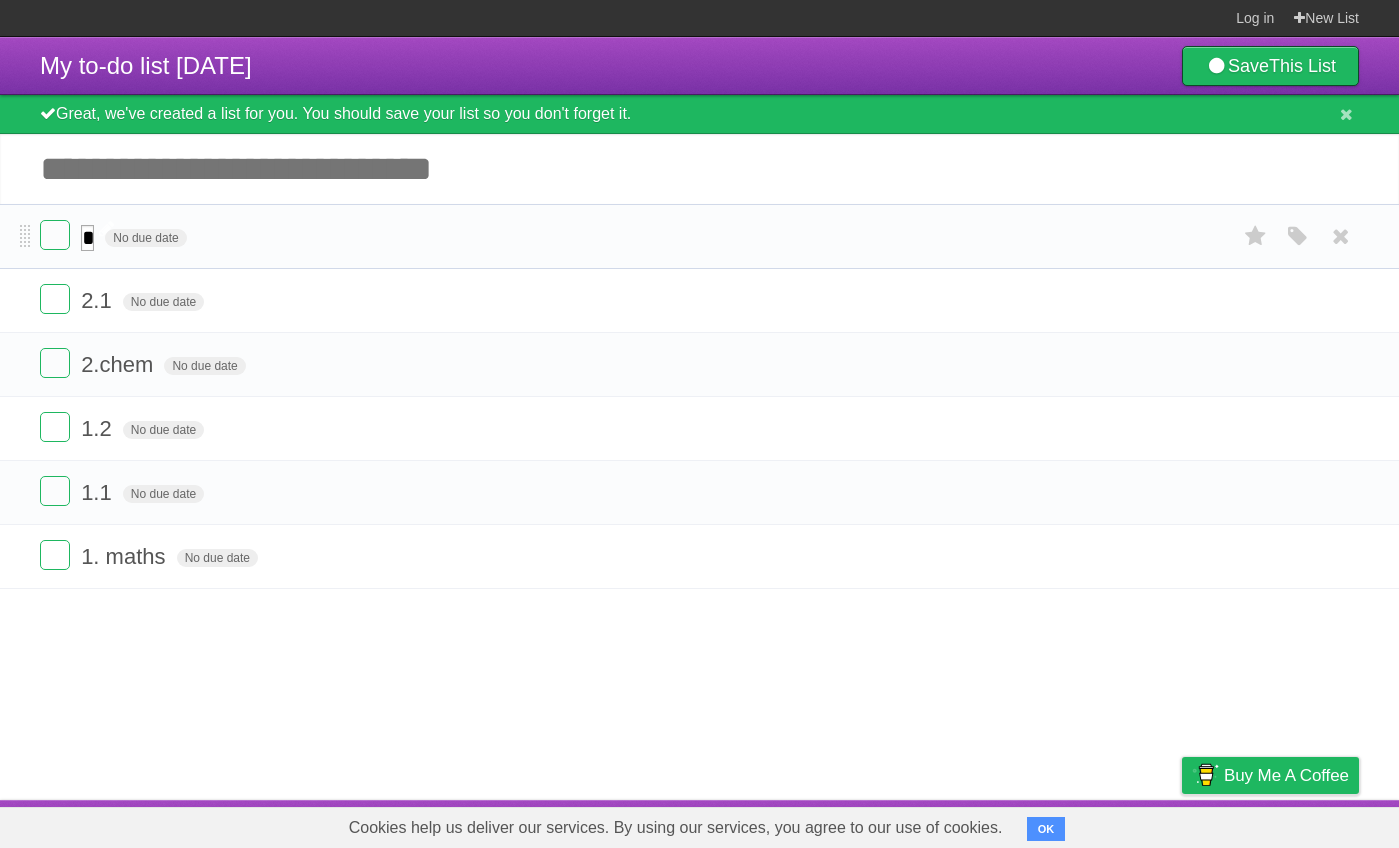 click on "*" at bounding box center [87, 238] 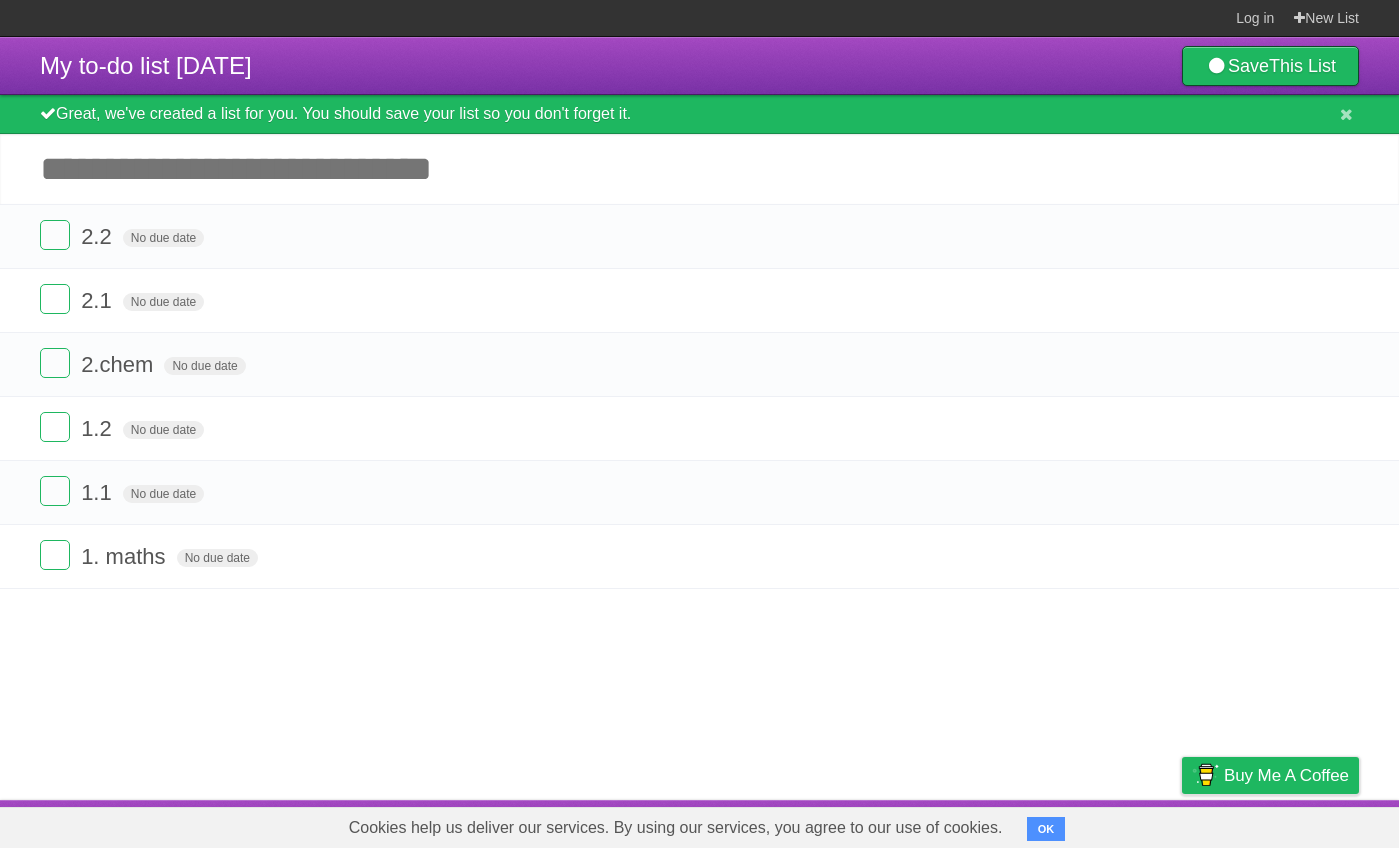 click on "Add another task" at bounding box center (699, 169) 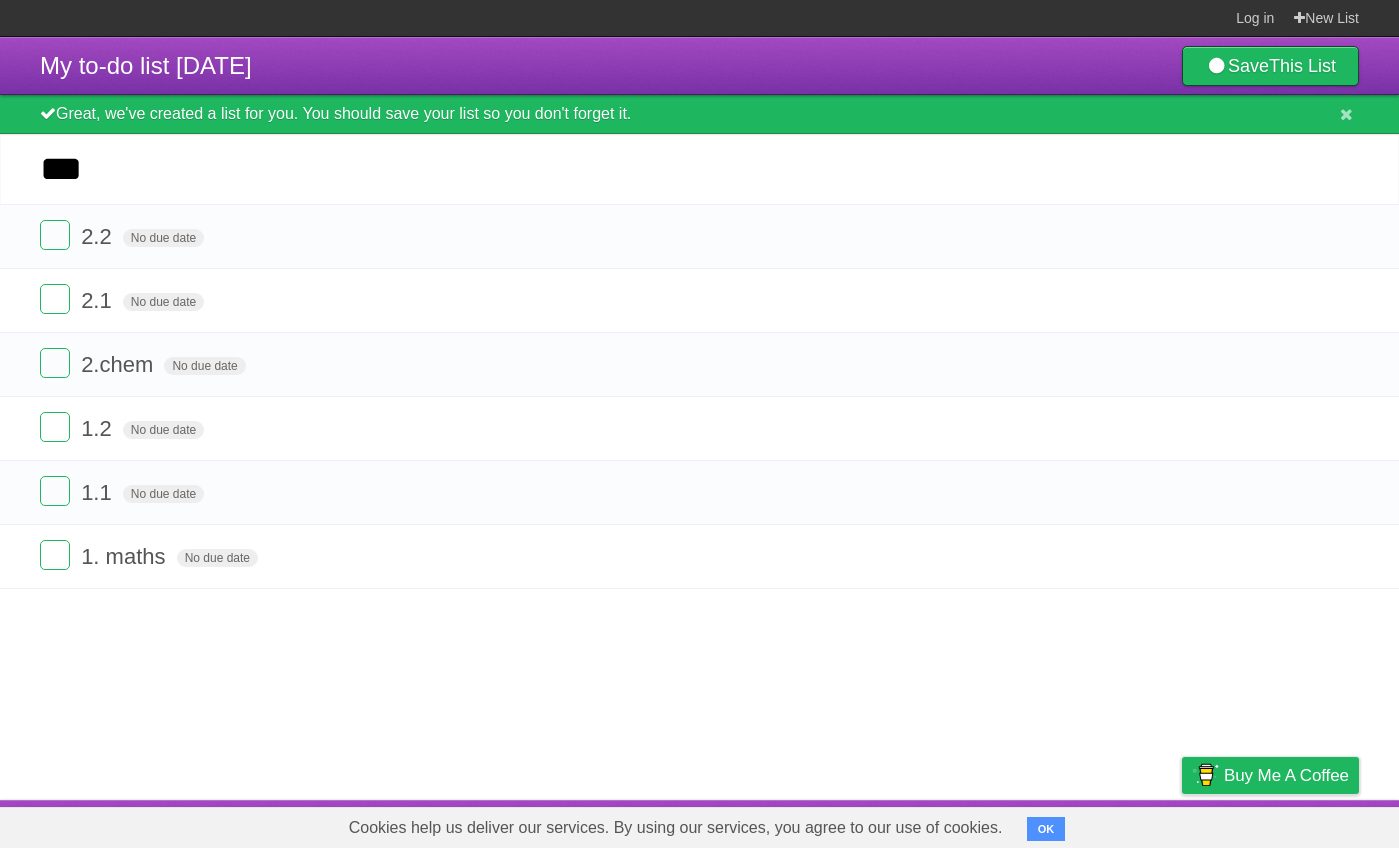 click on "*********" at bounding box center (0, 0) 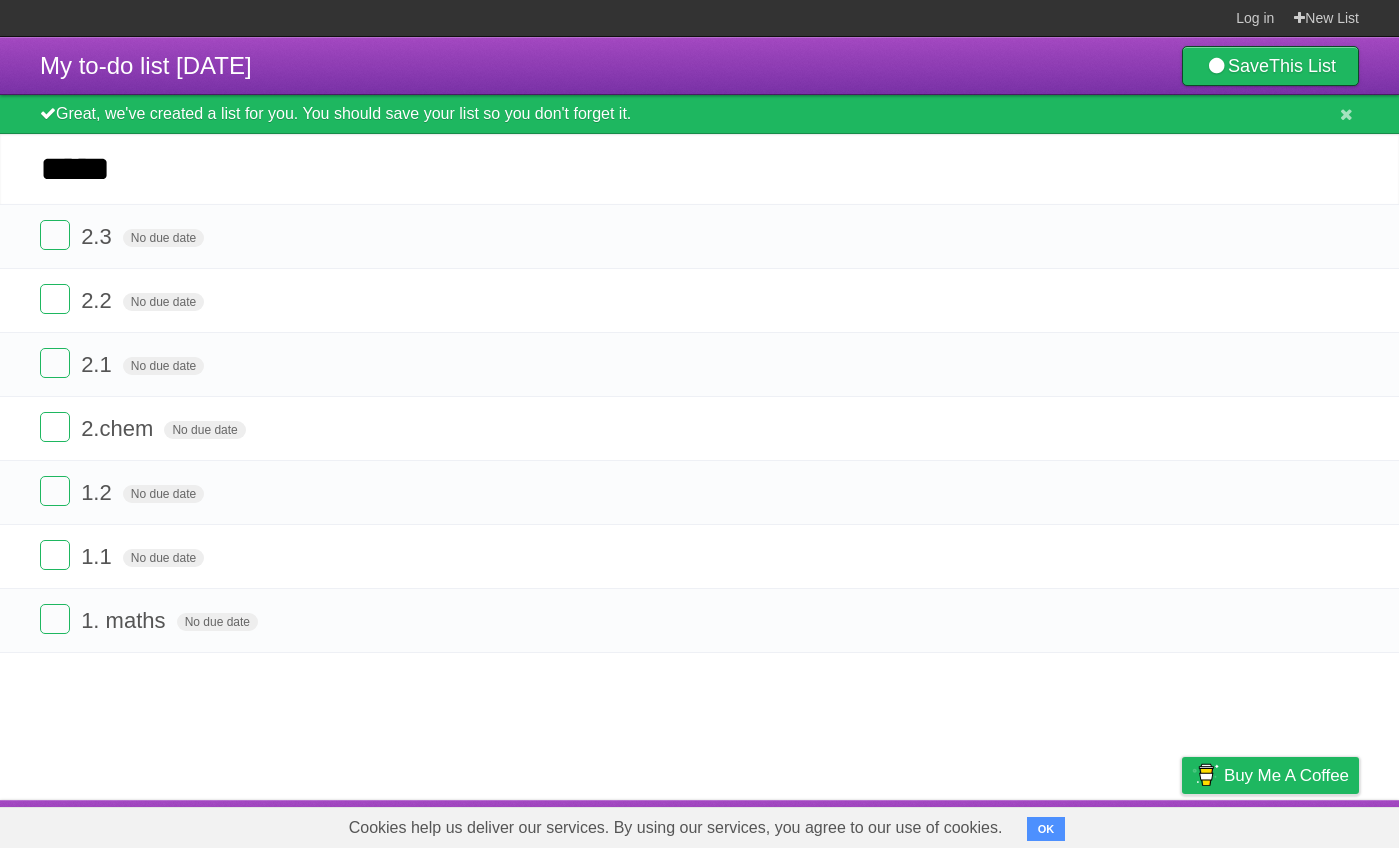 click on "*********" at bounding box center (0, 0) 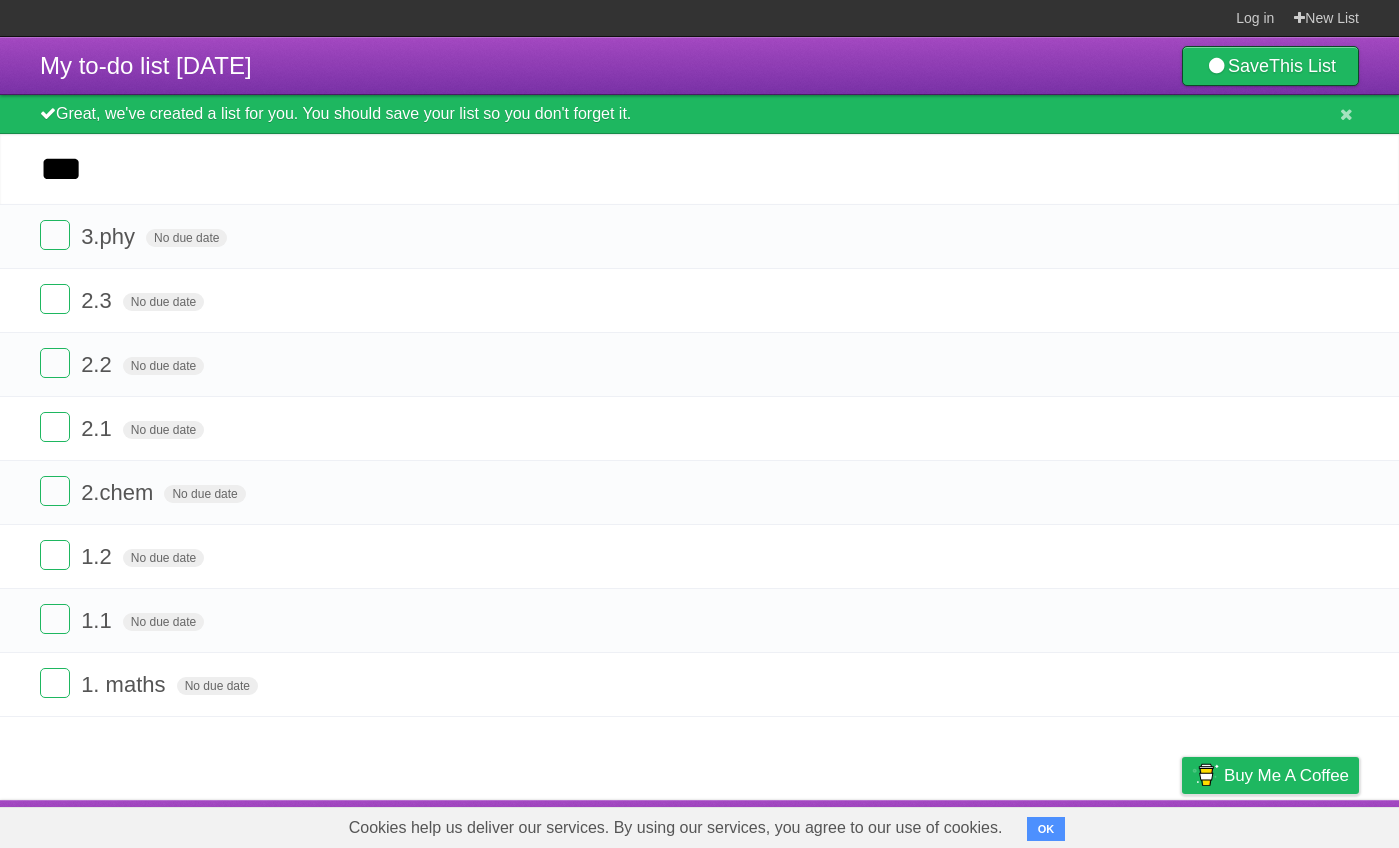 click on "*********" at bounding box center [0, 0] 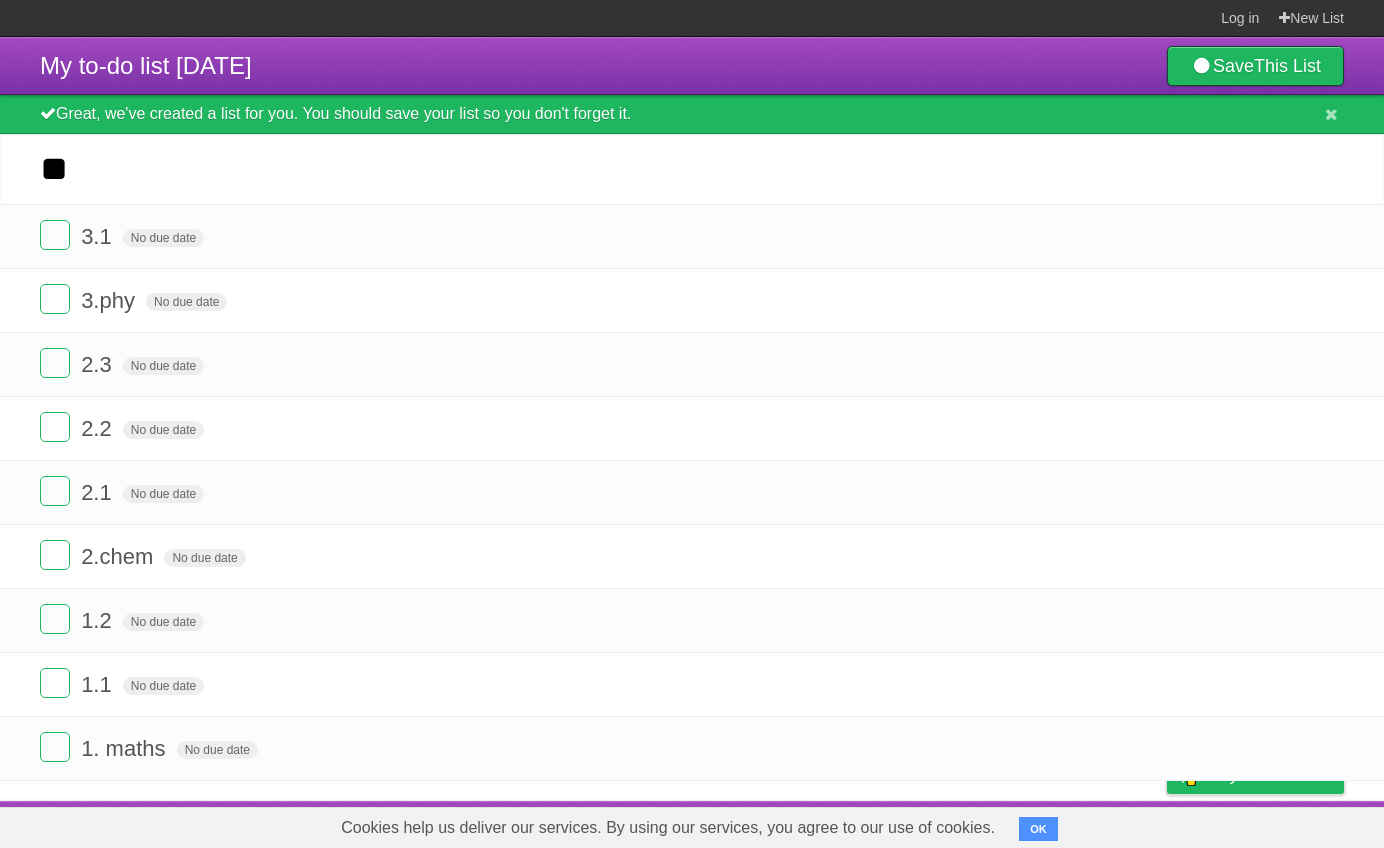 click on "*********" at bounding box center (0, 0) 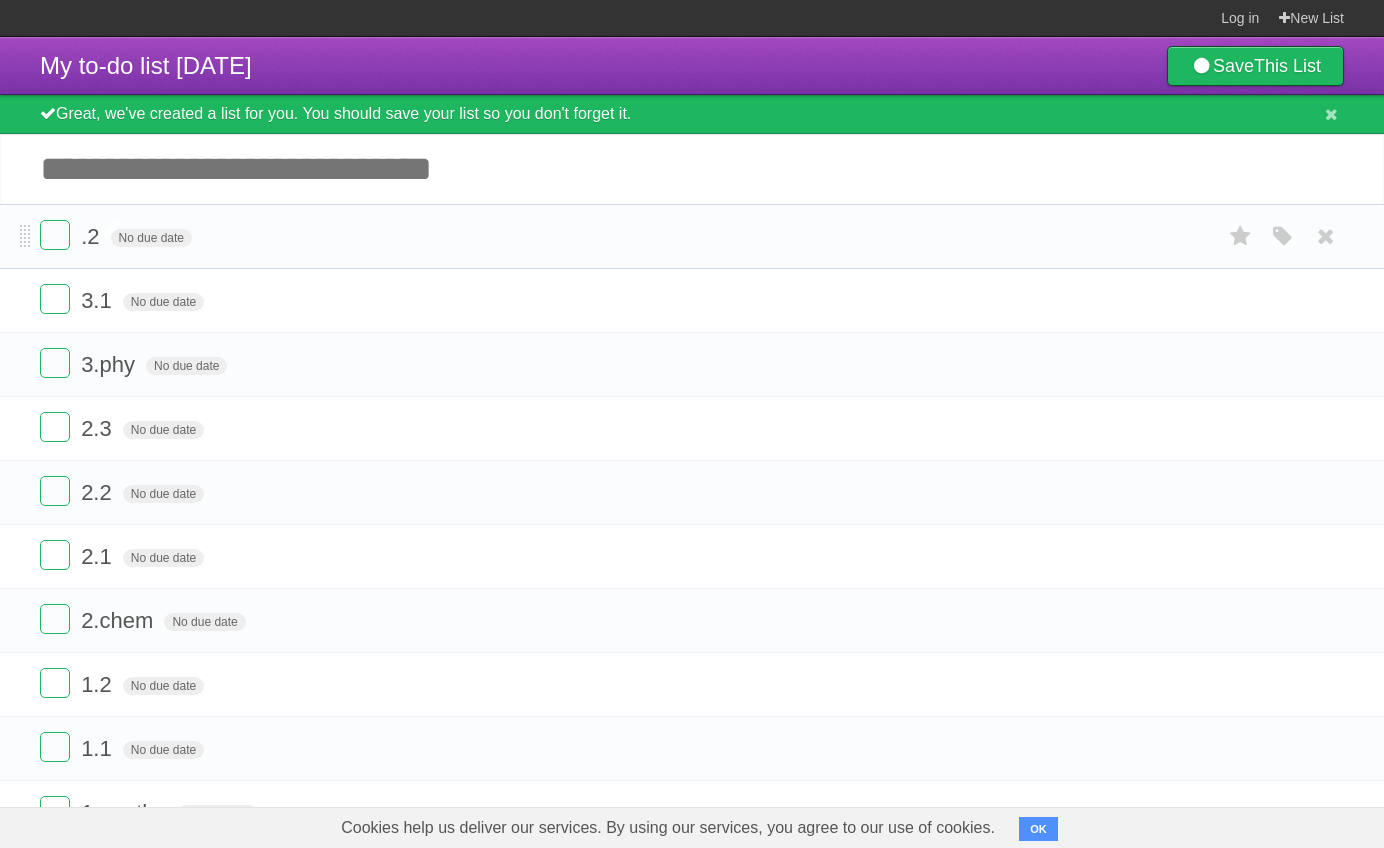 click on ".2" at bounding box center (92, 236) 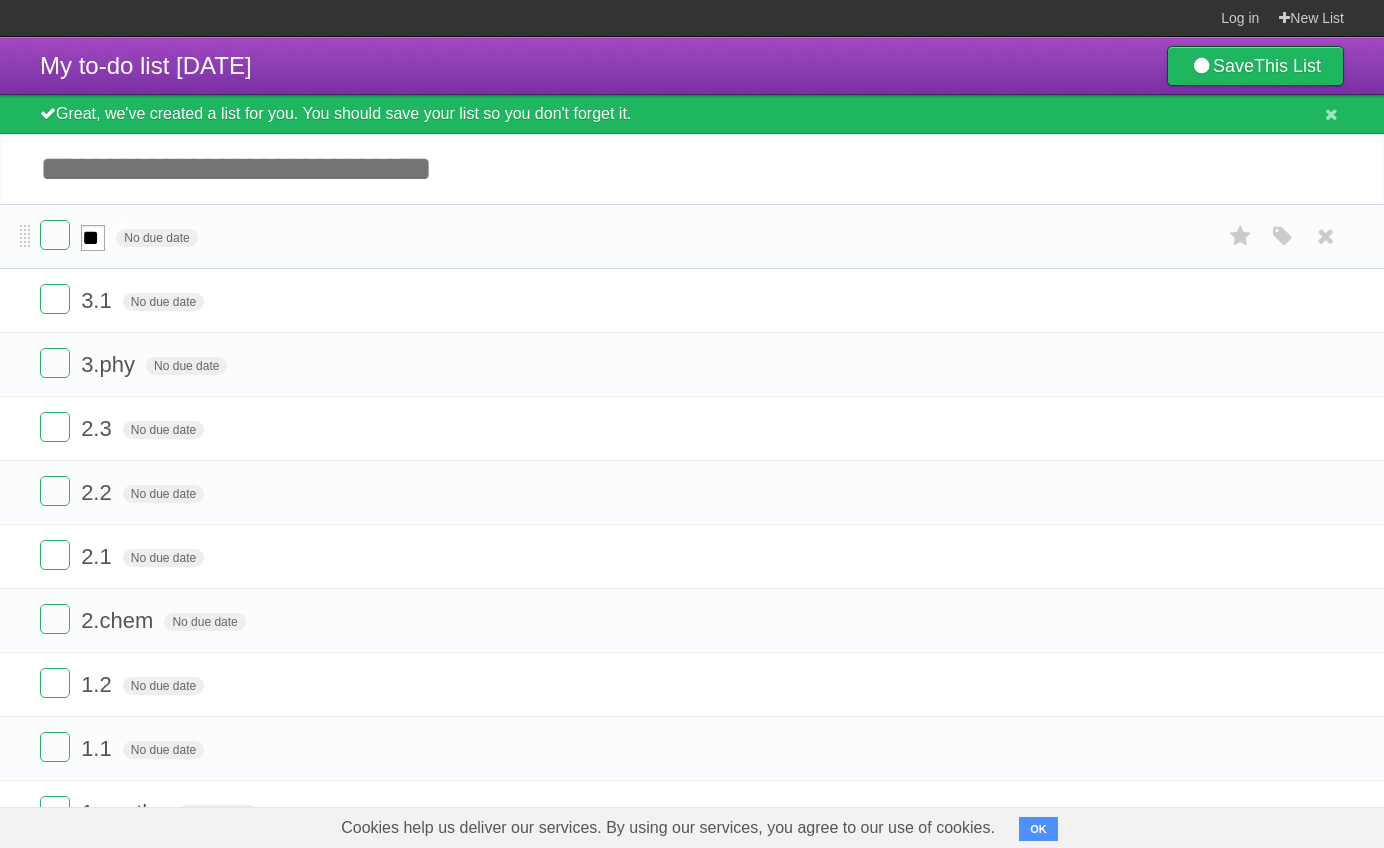 click on "**" at bounding box center (93, 238) 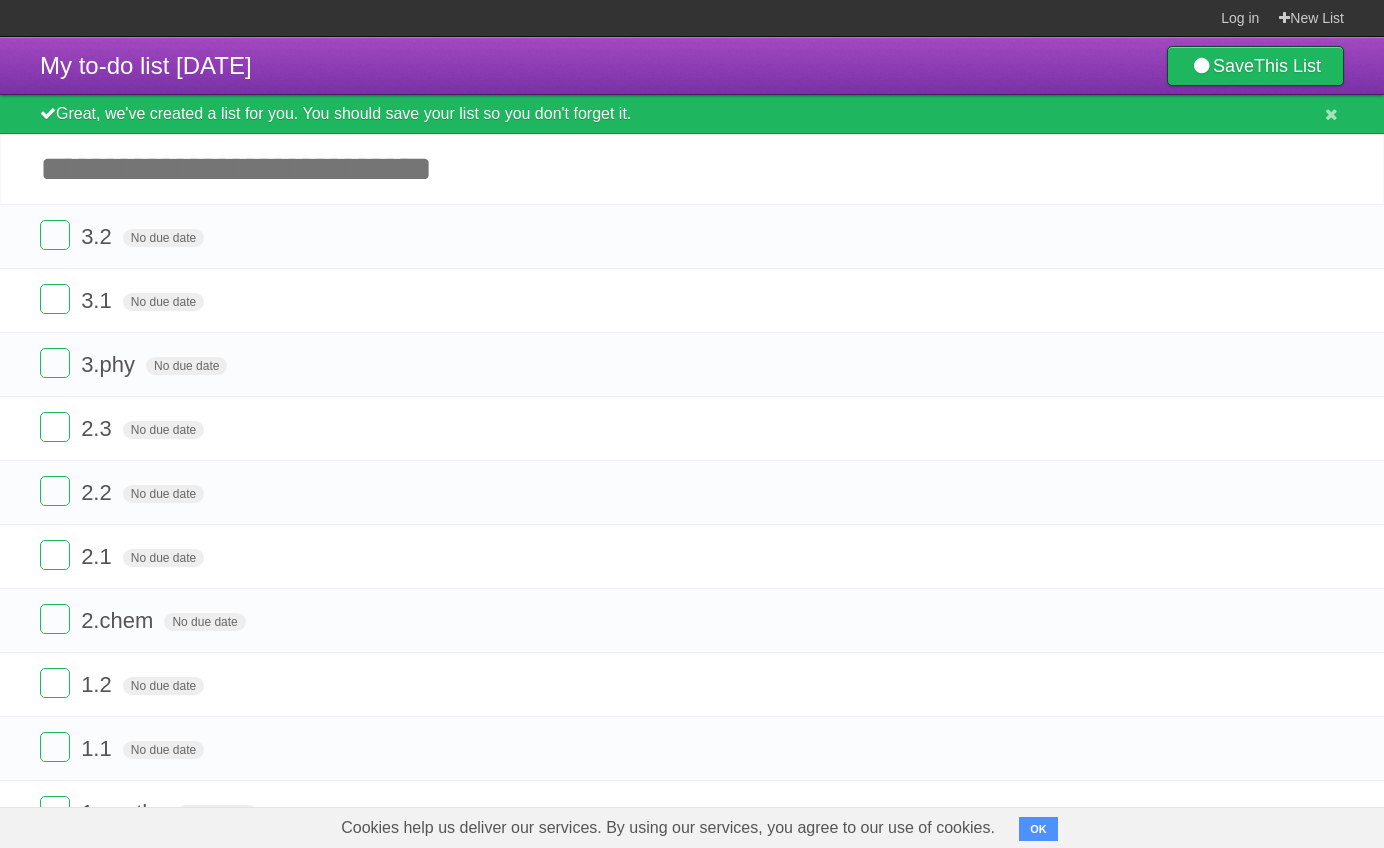click on "Add another task" at bounding box center [692, 169] 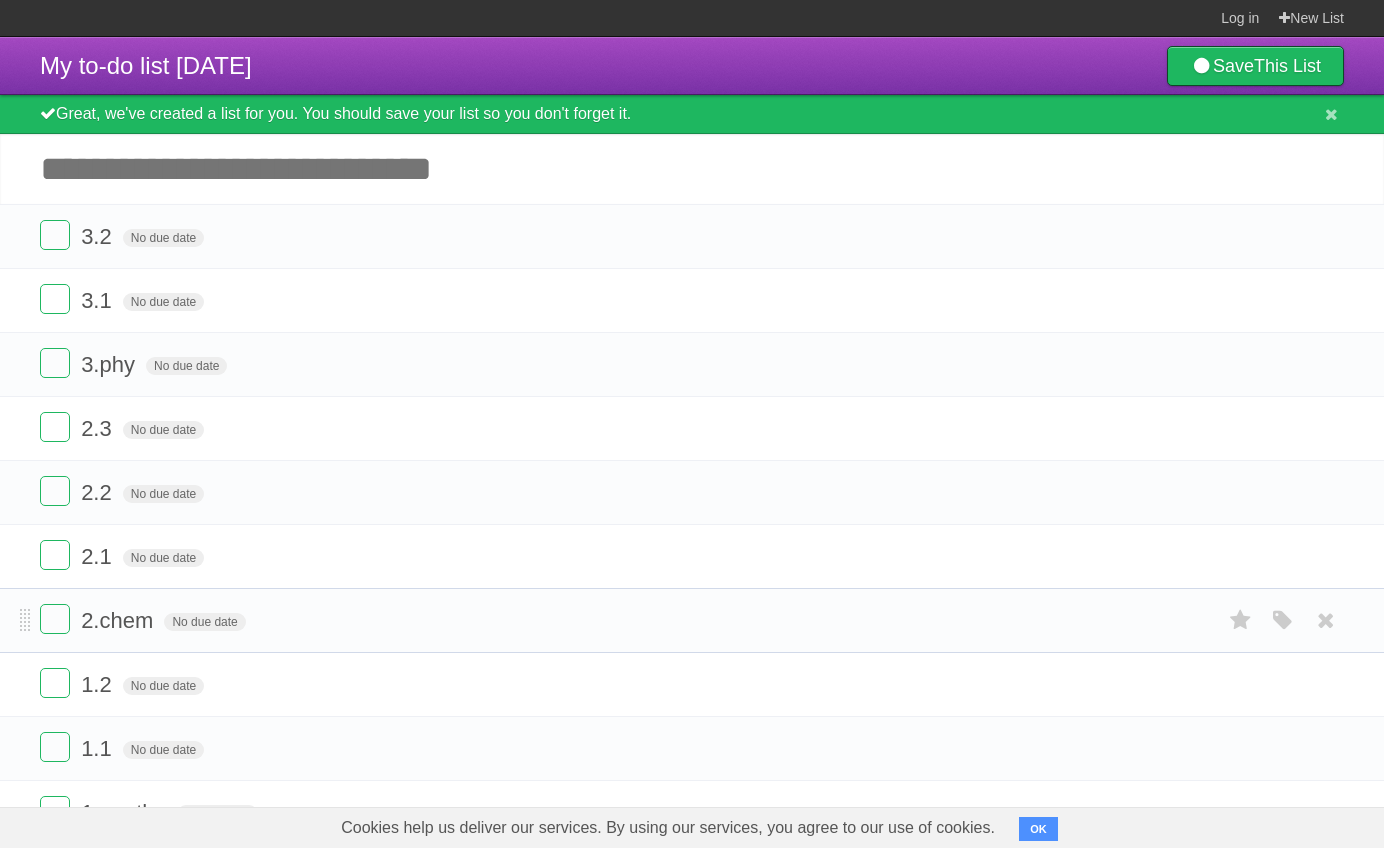 scroll, scrollTop: 67, scrollLeft: 0, axis: vertical 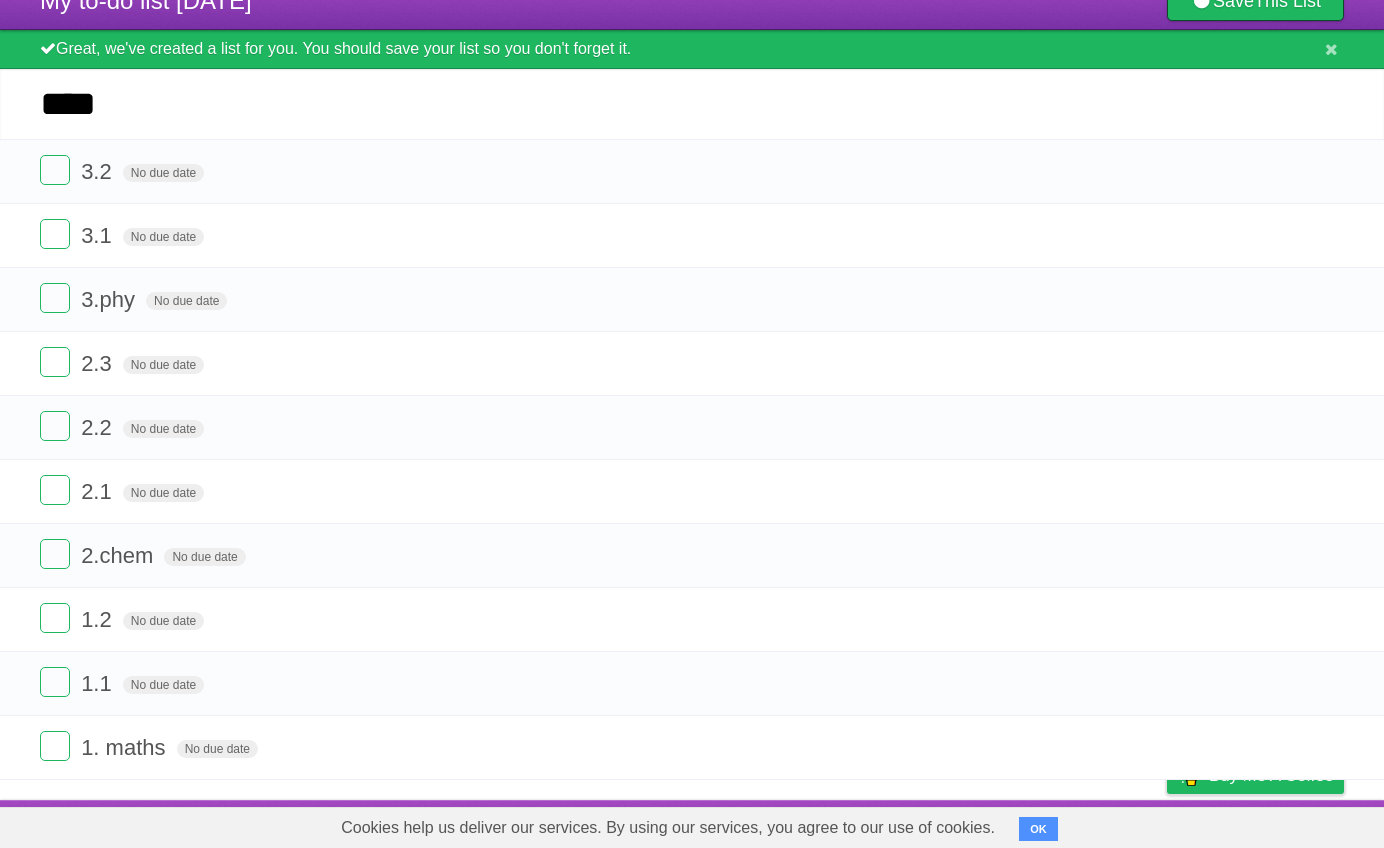 click on "*********" at bounding box center [0, 0] 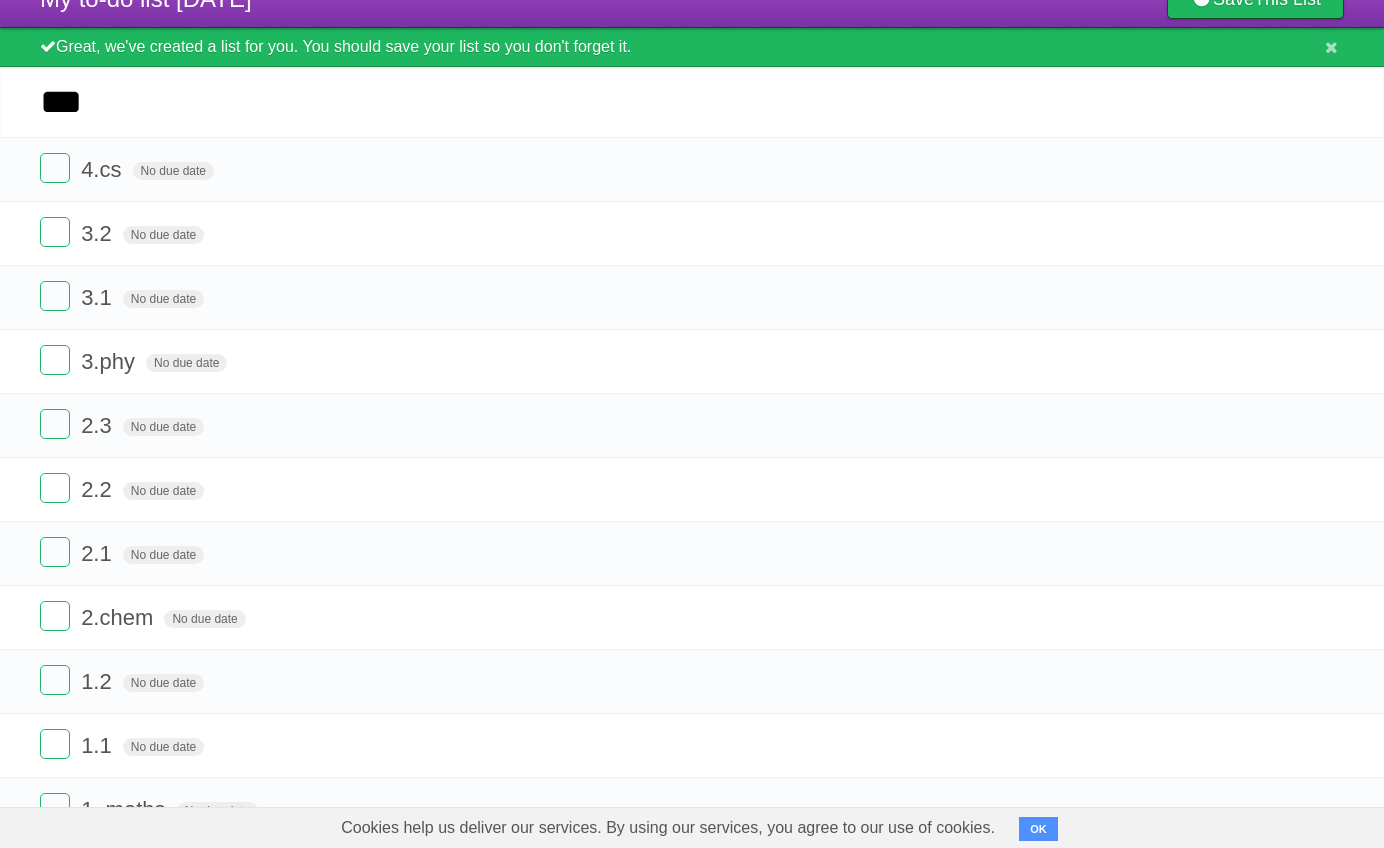 click on "*********" at bounding box center (0, 0) 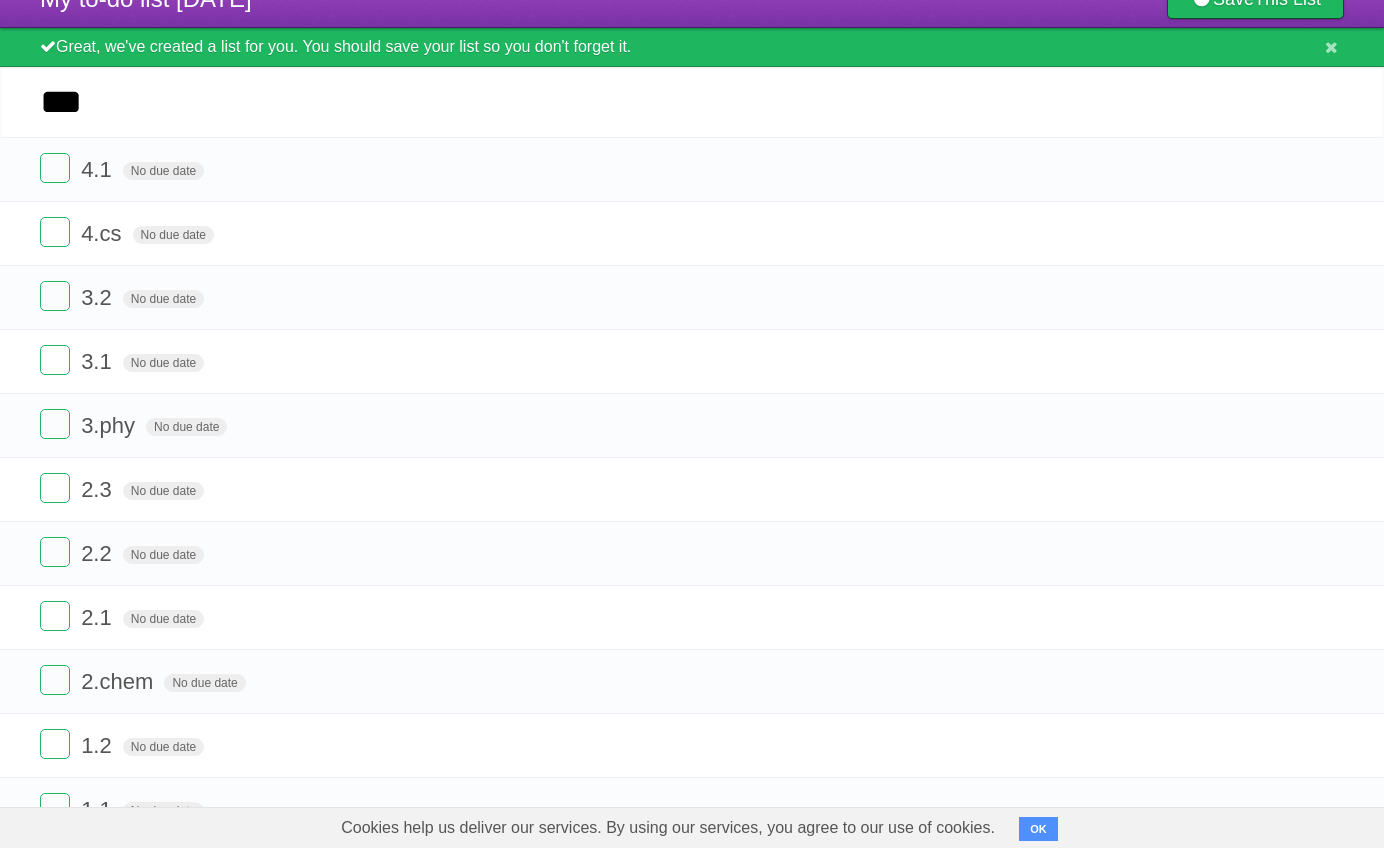 click on "*********" at bounding box center (0, 0) 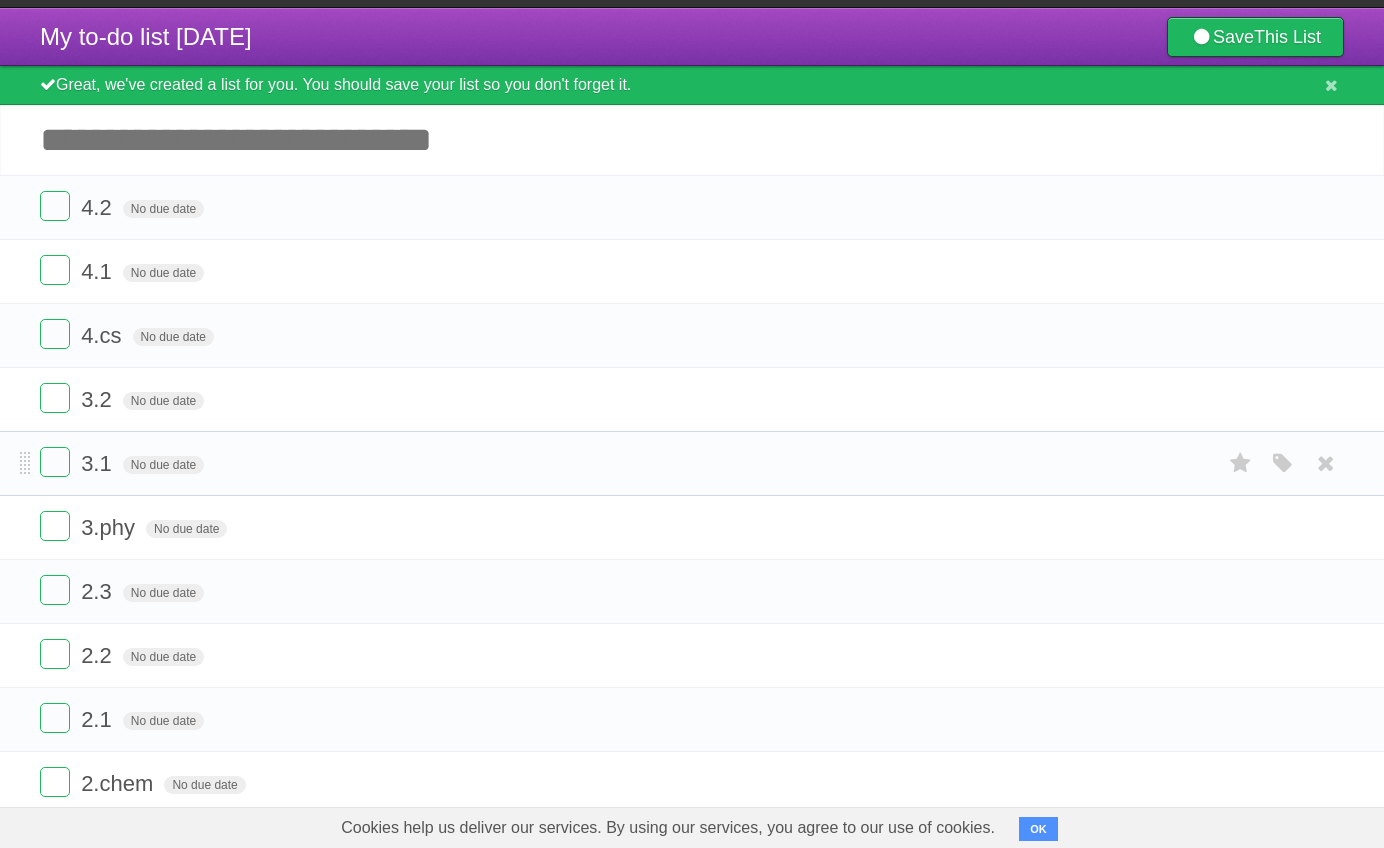scroll, scrollTop: 0, scrollLeft: 0, axis: both 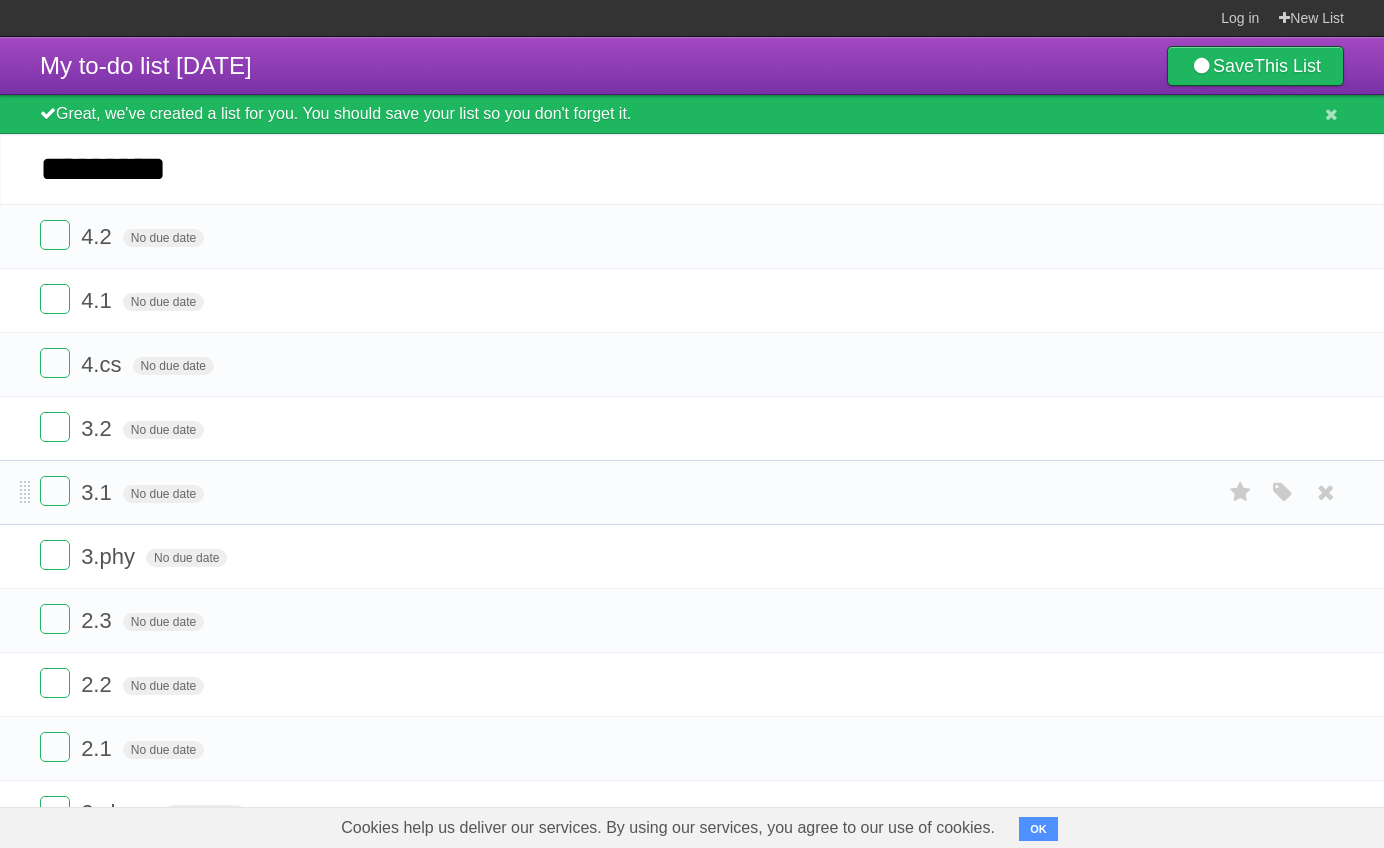 click on "*********" at bounding box center [0, 0] 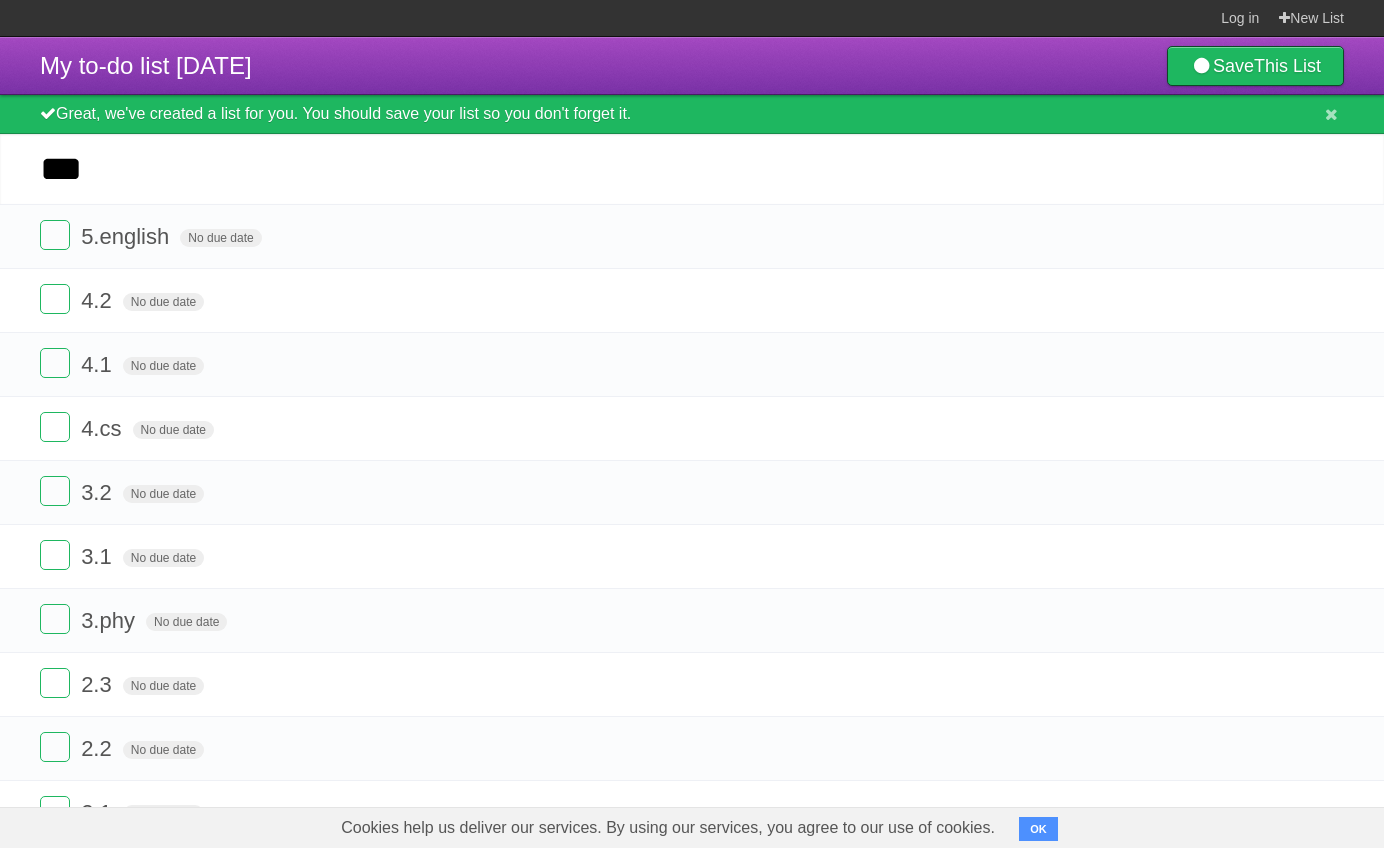 click on "*********" at bounding box center (0, 0) 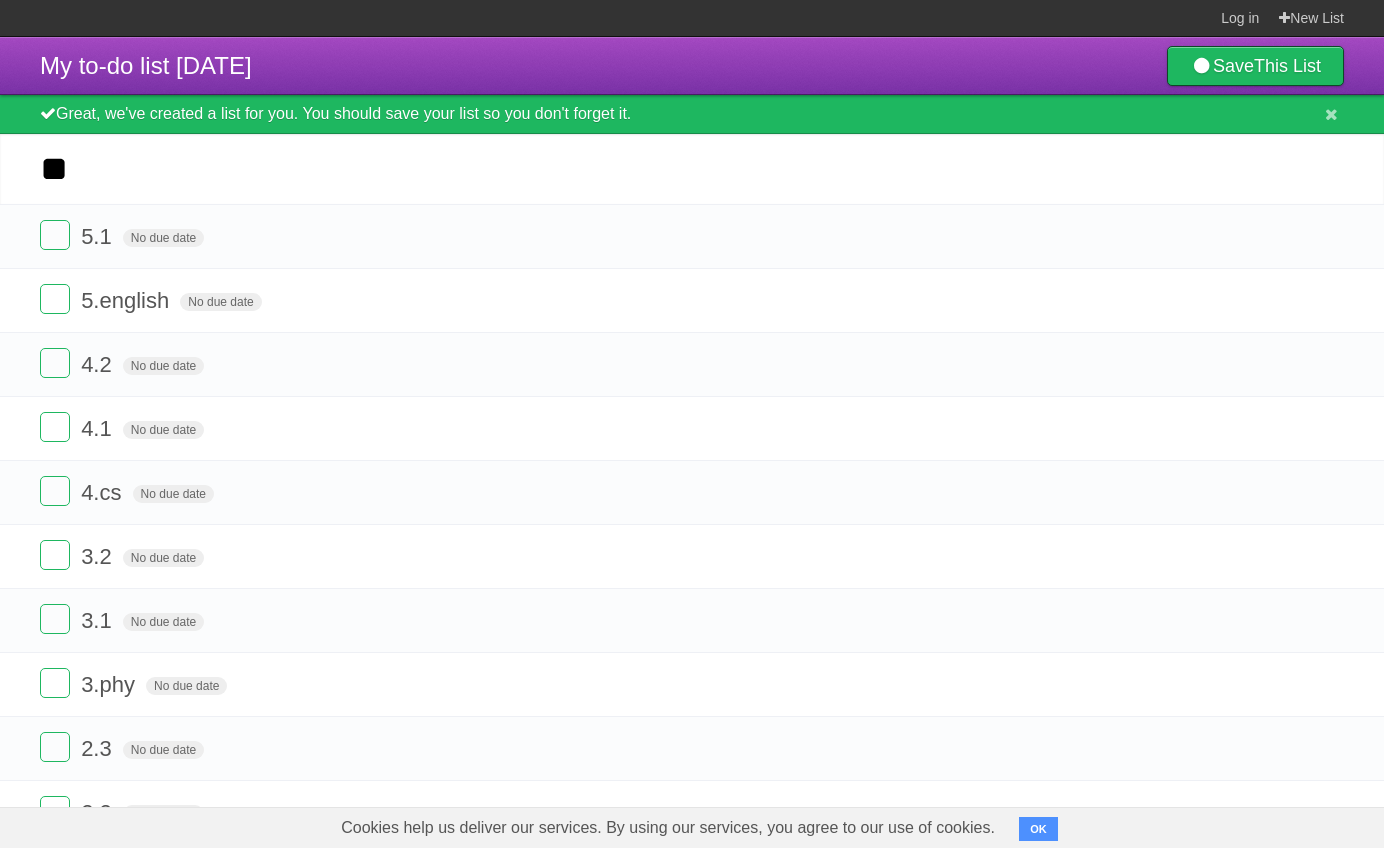 click on "*********" at bounding box center (0, 0) 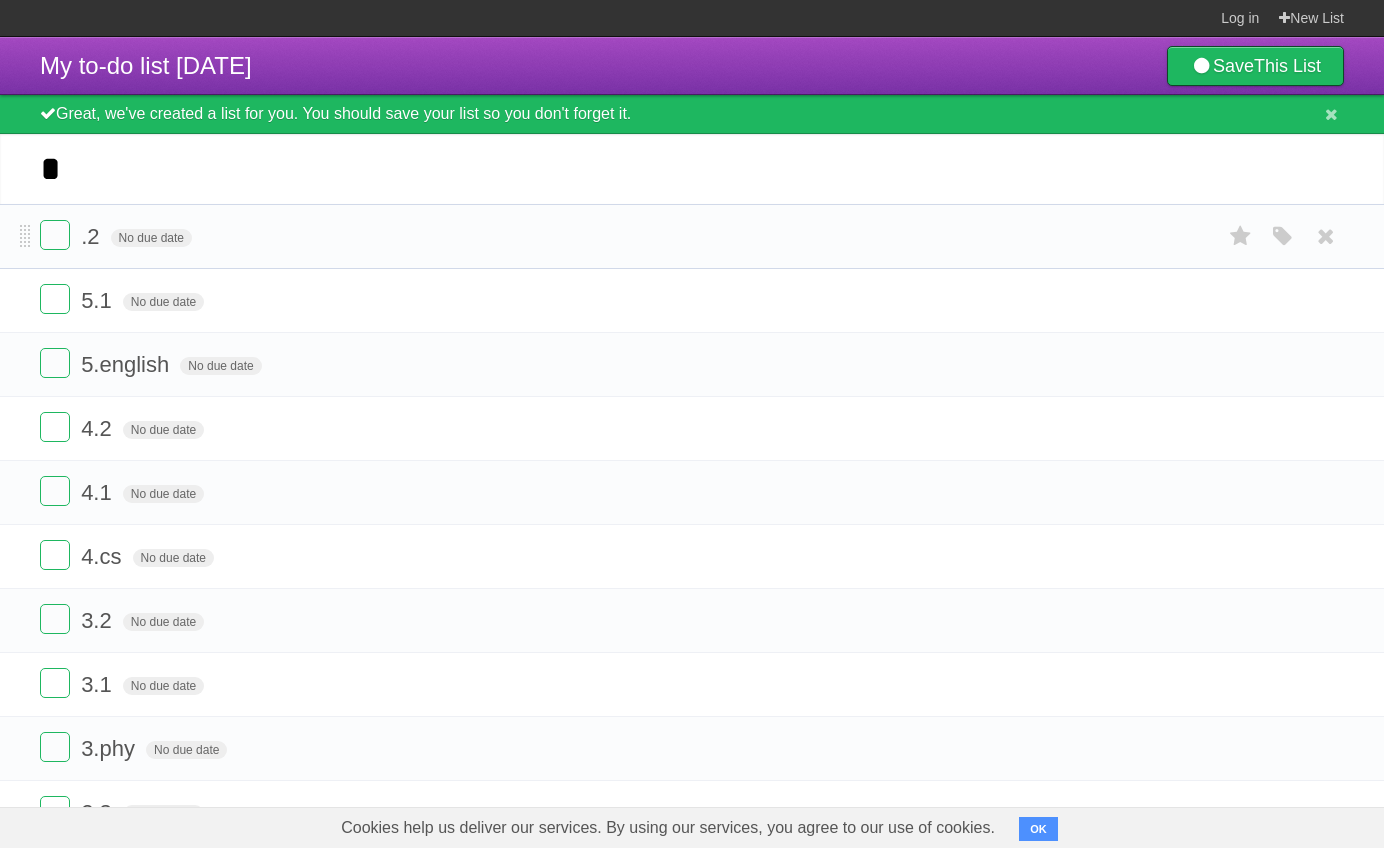 click on ".2
No due date
White
Red
Blue
Green
Purple
Orange" at bounding box center (692, 236) 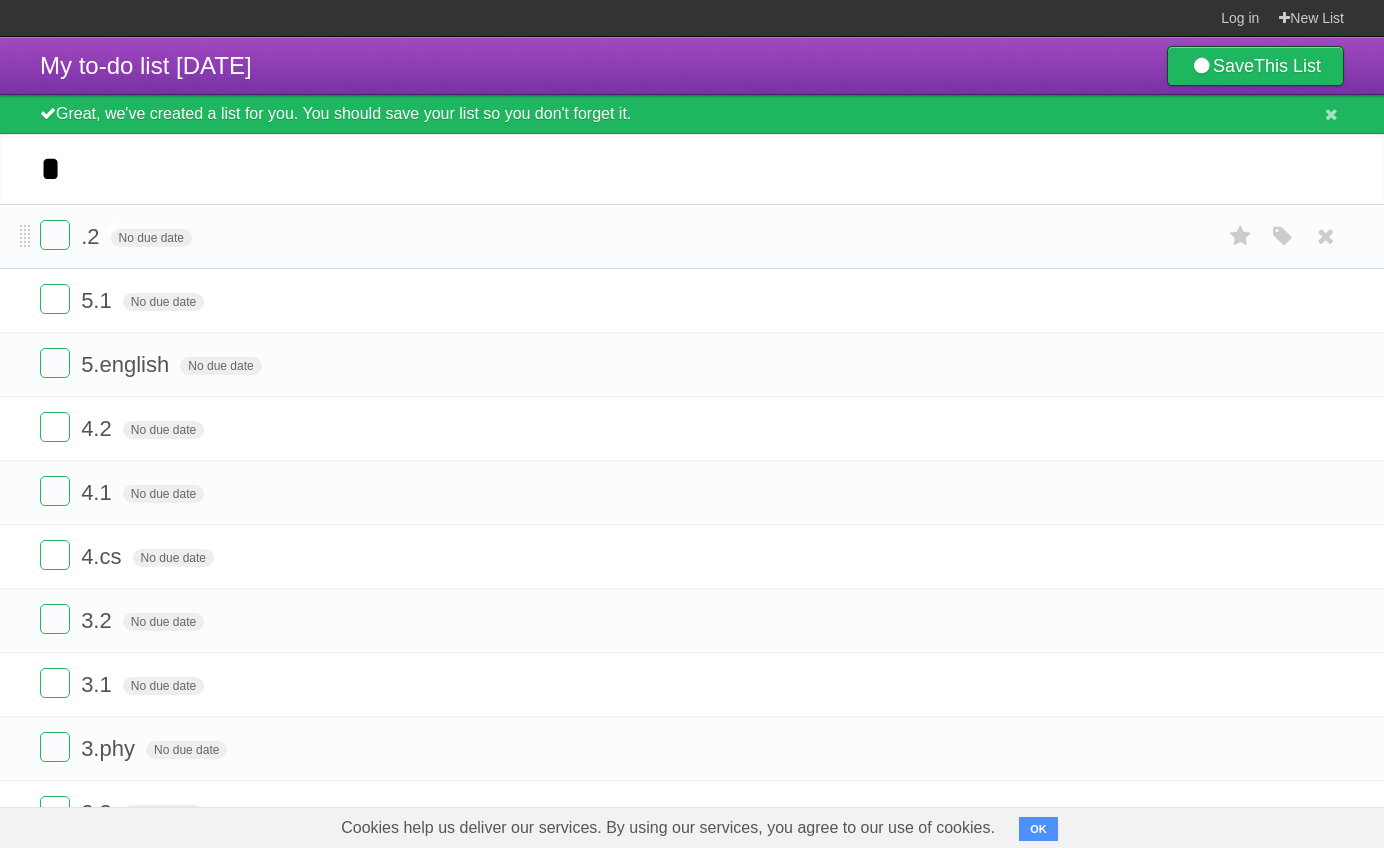 click on ".2" at bounding box center (92, 236) 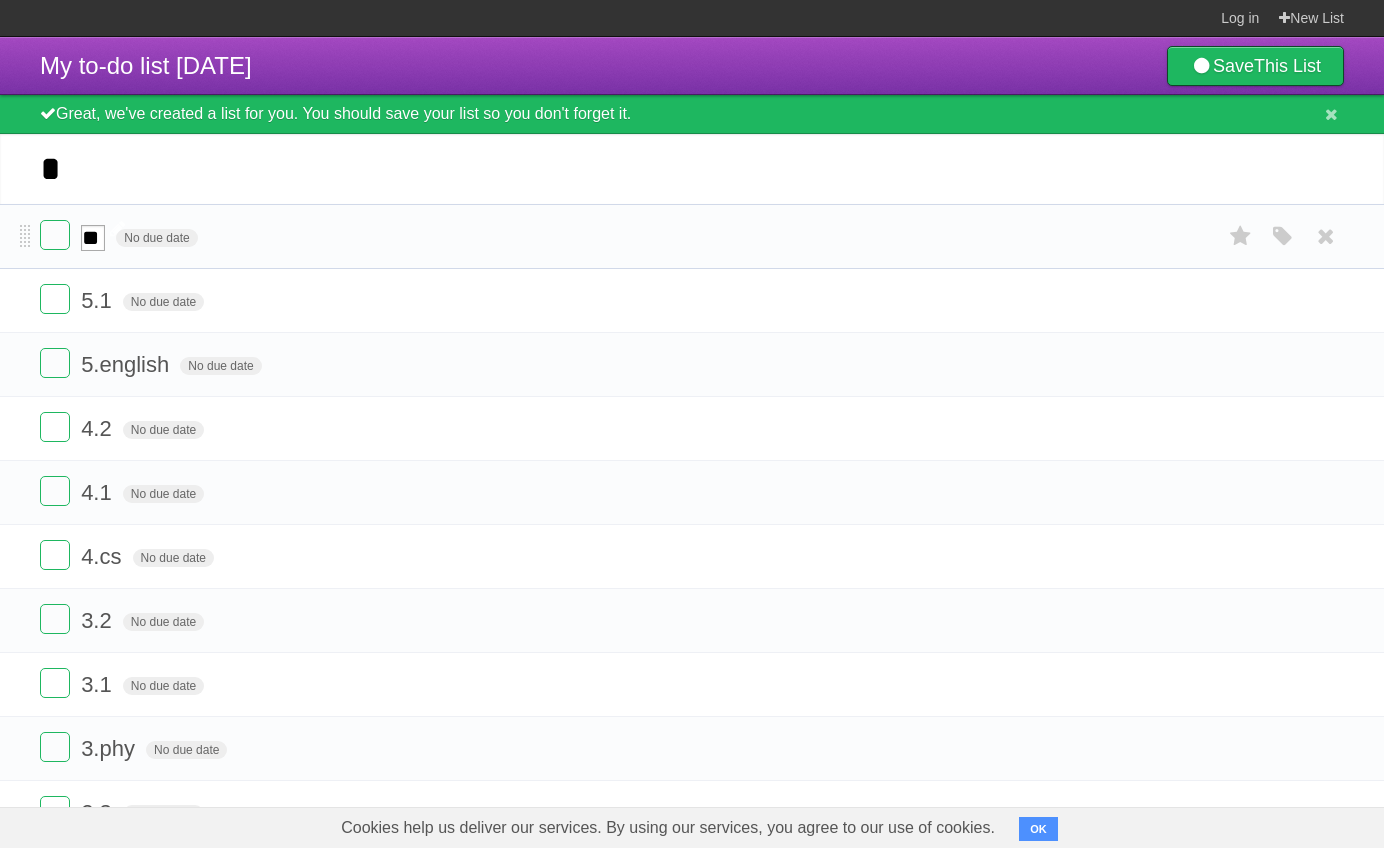 click on "**" at bounding box center (93, 238) 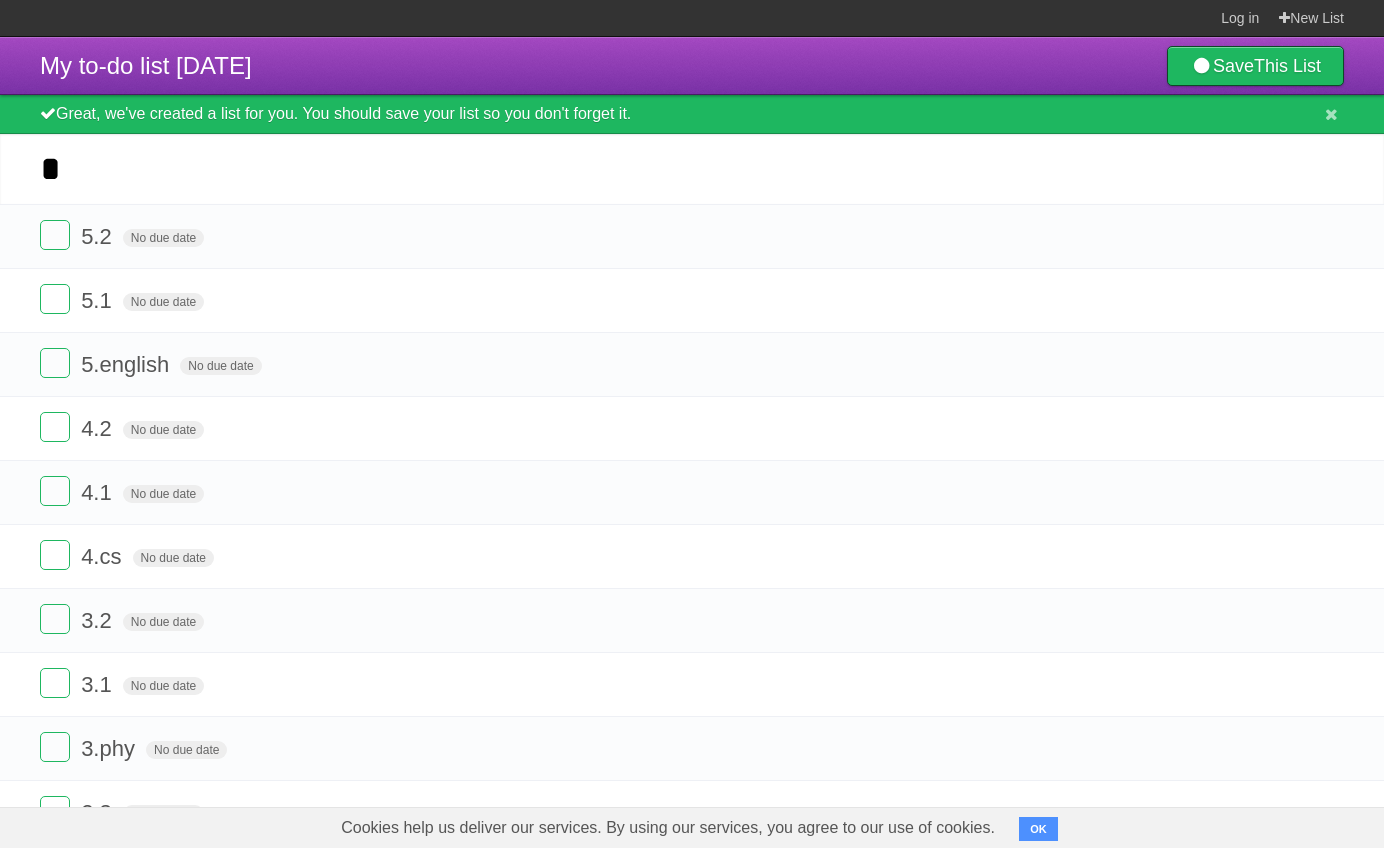click on "*" at bounding box center [692, 169] 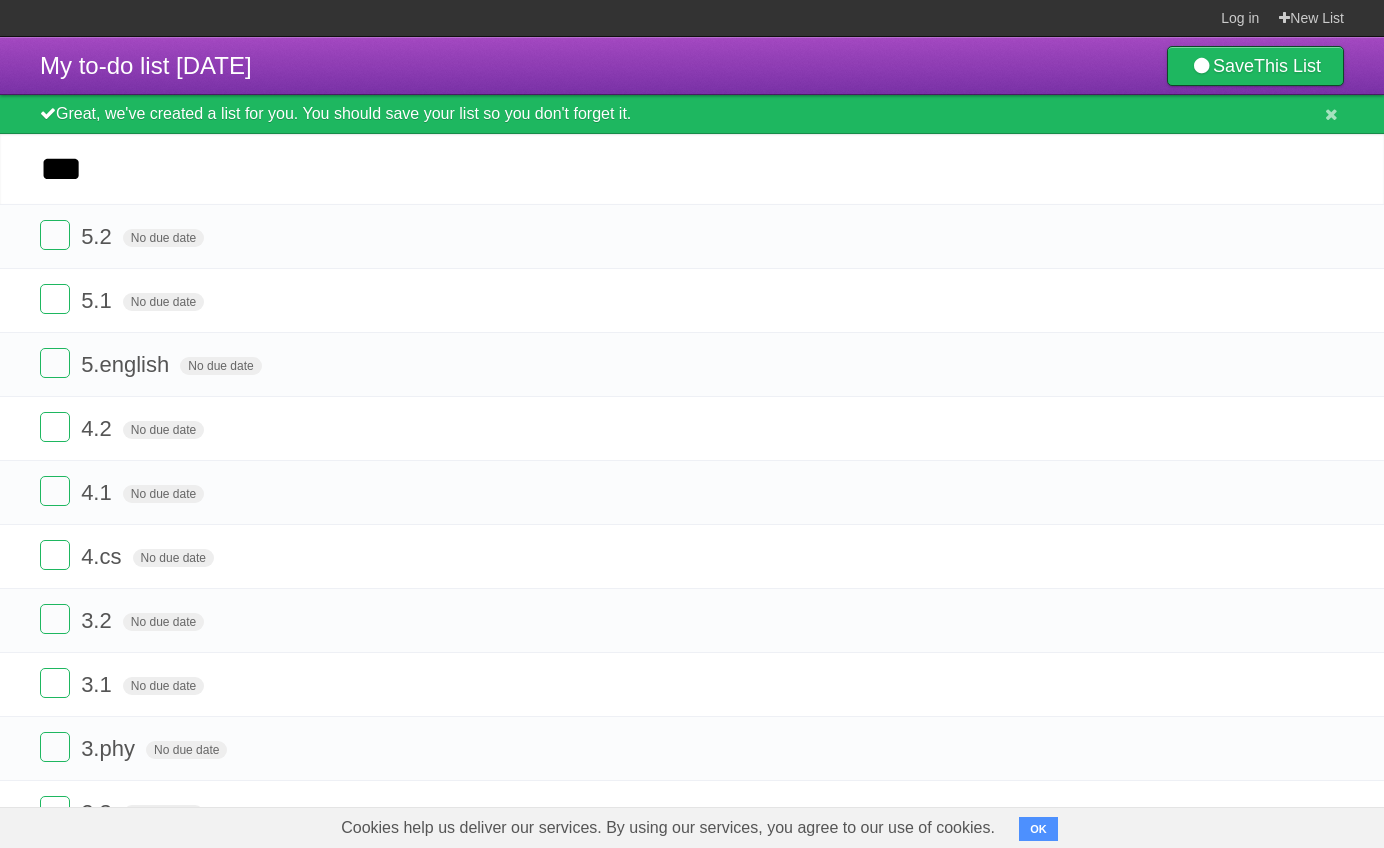 type on "***" 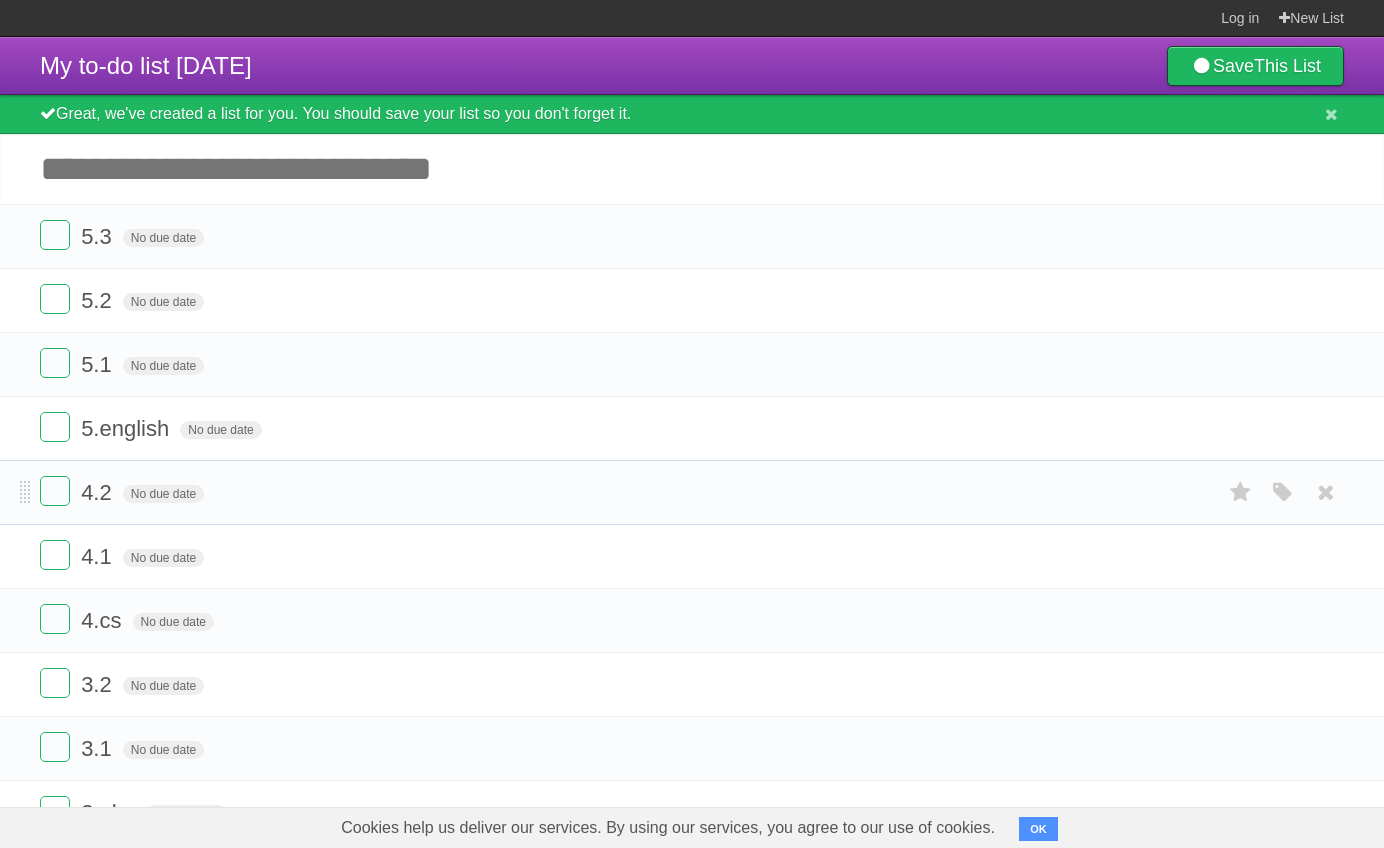 scroll, scrollTop: 515, scrollLeft: 0, axis: vertical 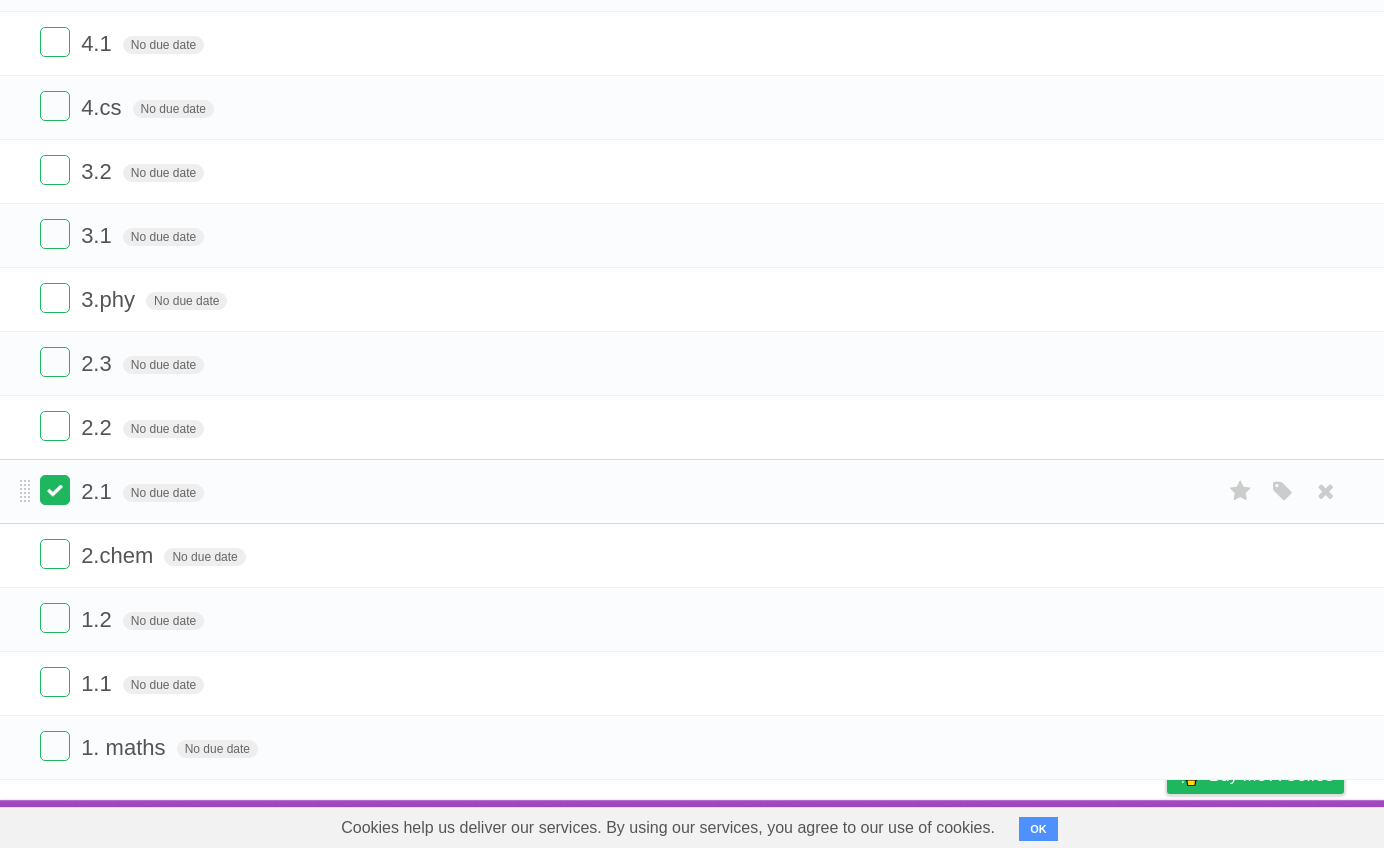 click at bounding box center (55, 490) 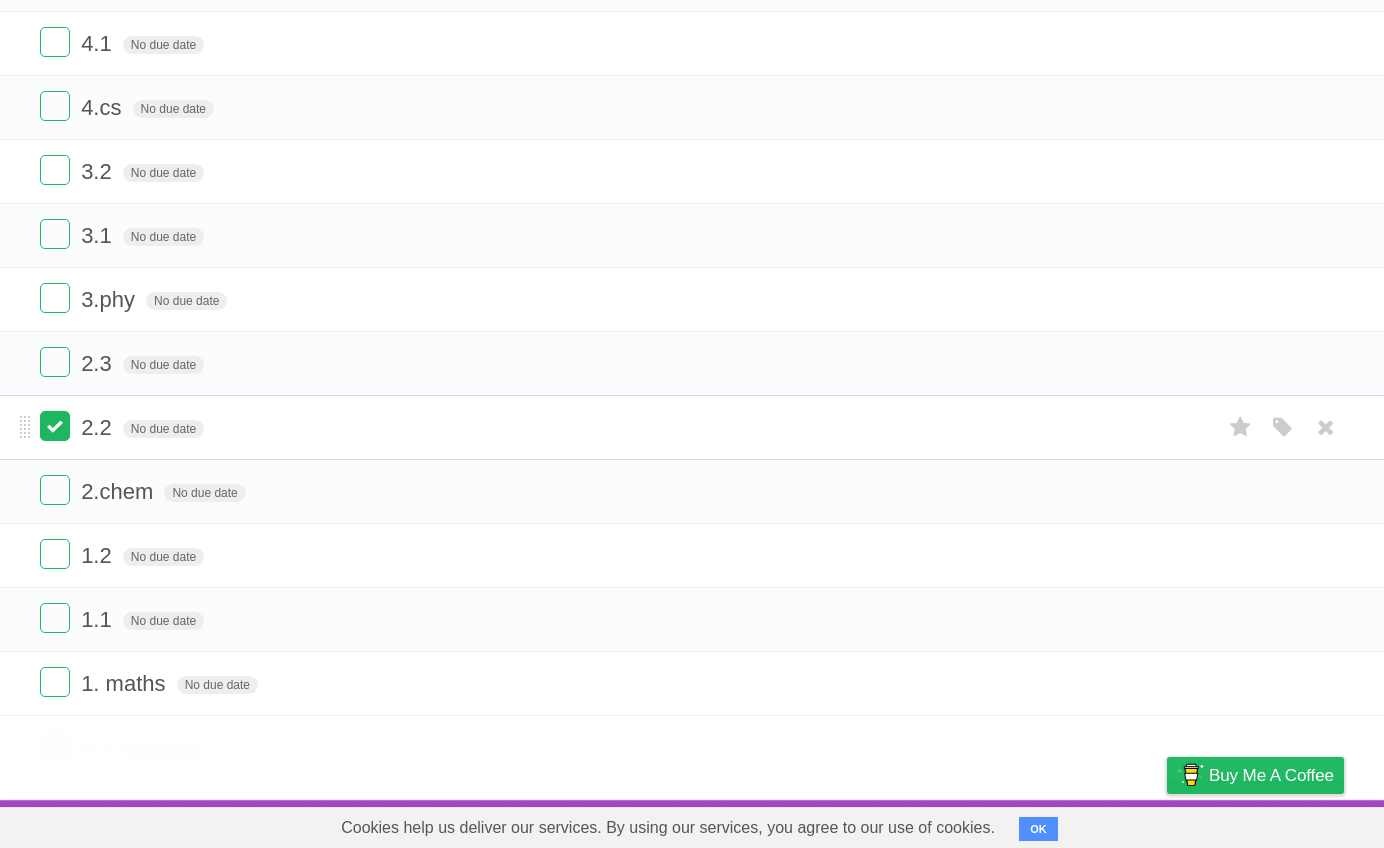 click at bounding box center [55, 426] 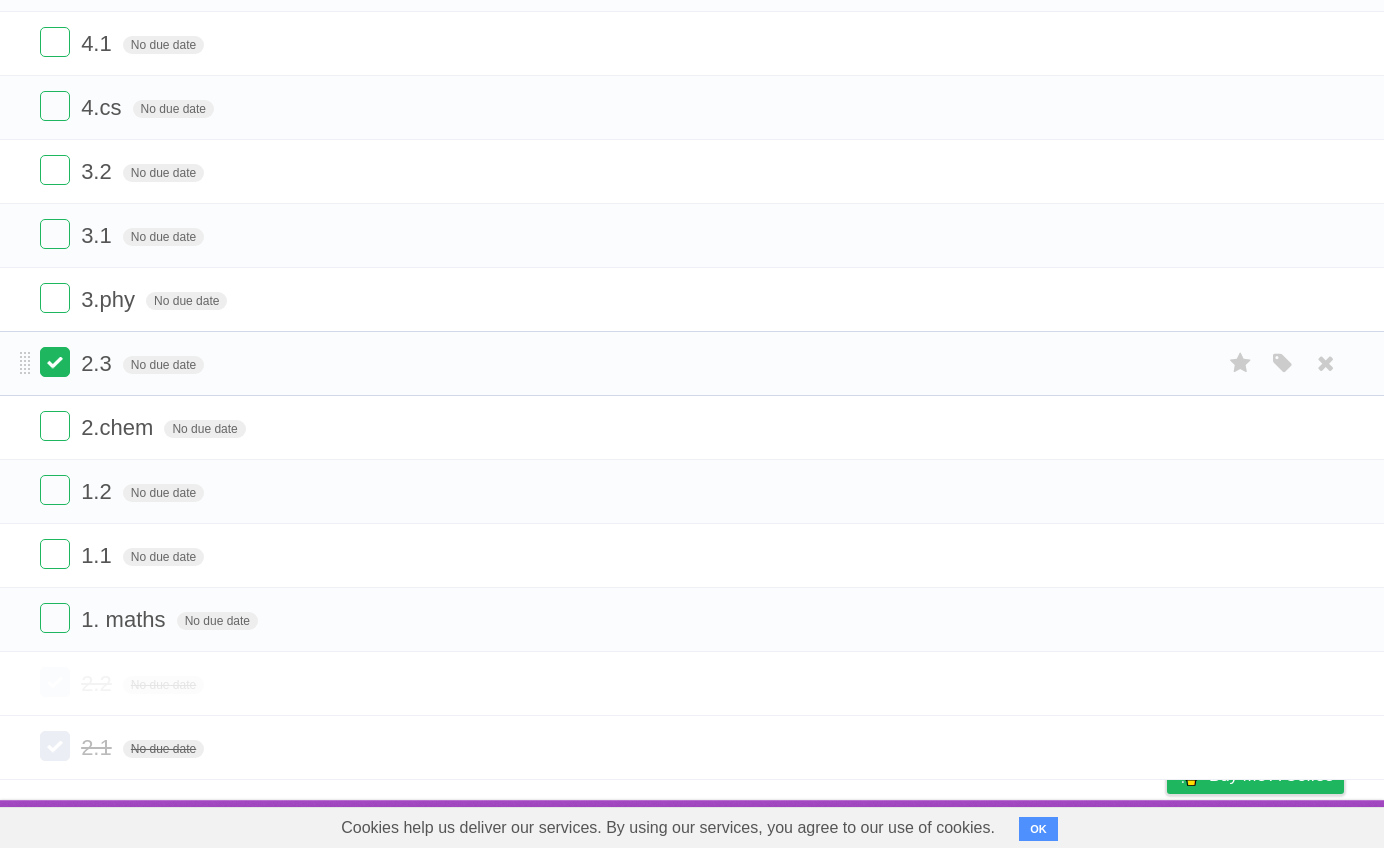 click at bounding box center [55, 362] 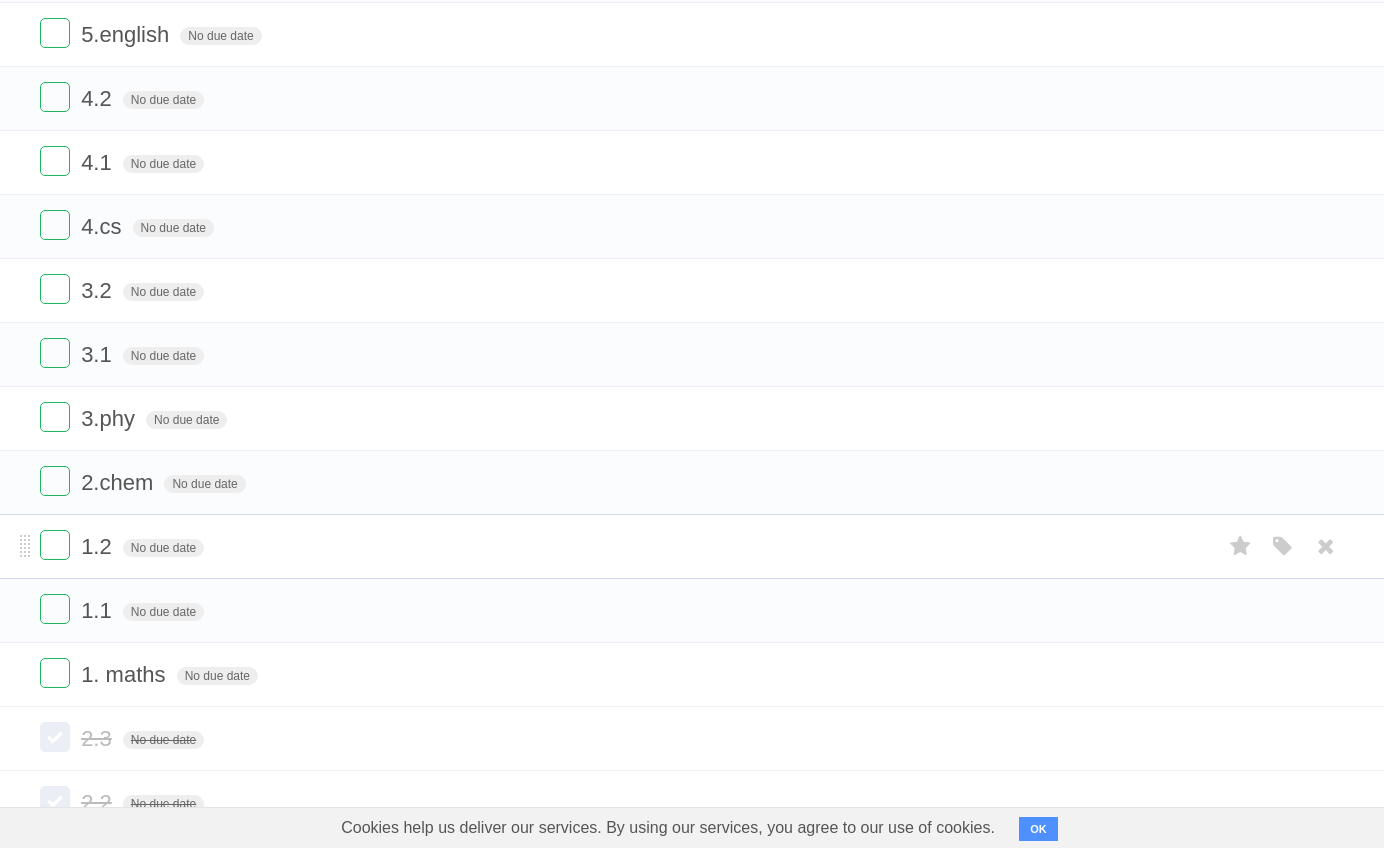 scroll, scrollTop: 393, scrollLeft: 0, axis: vertical 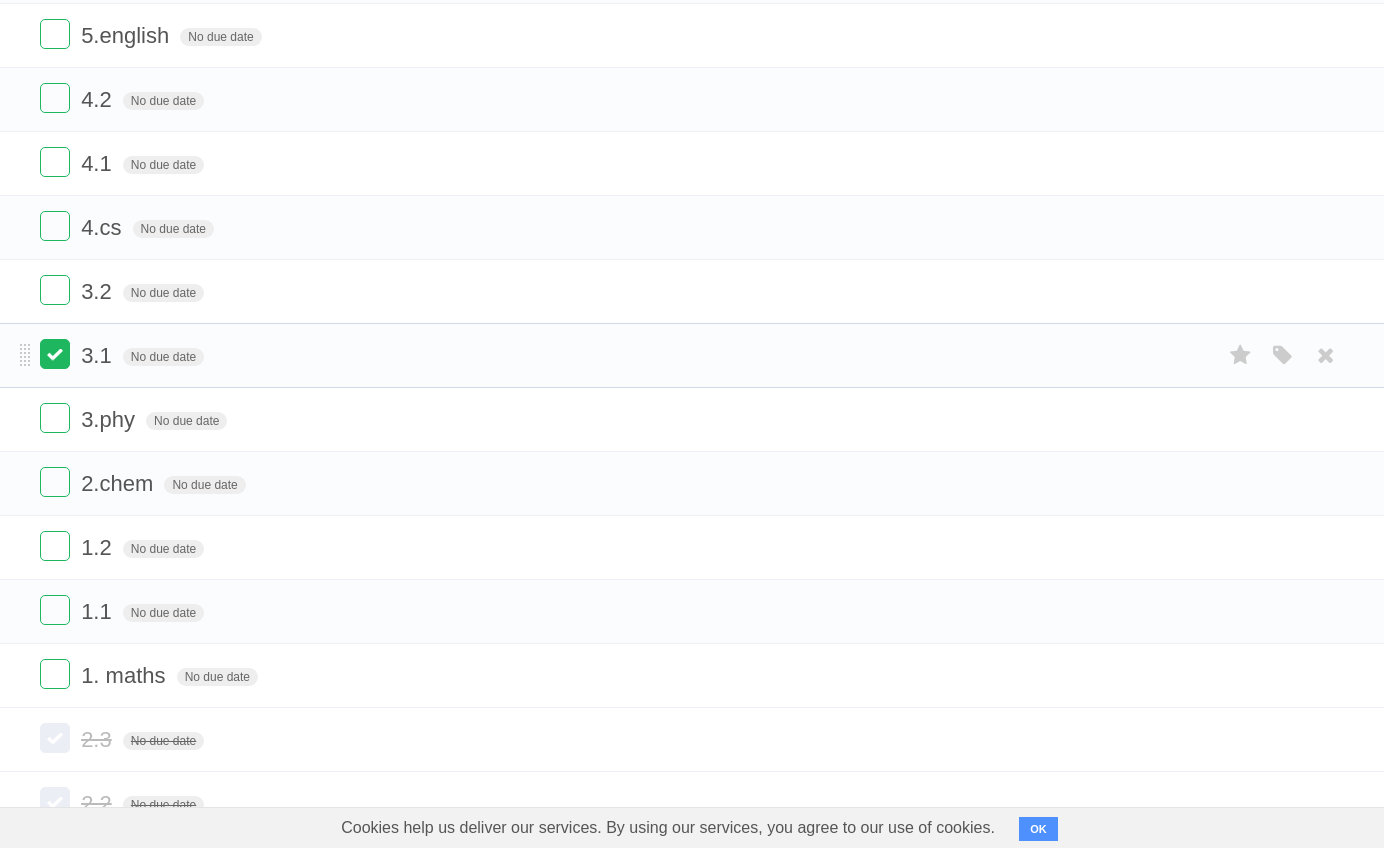 click at bounding box center (55, 354) 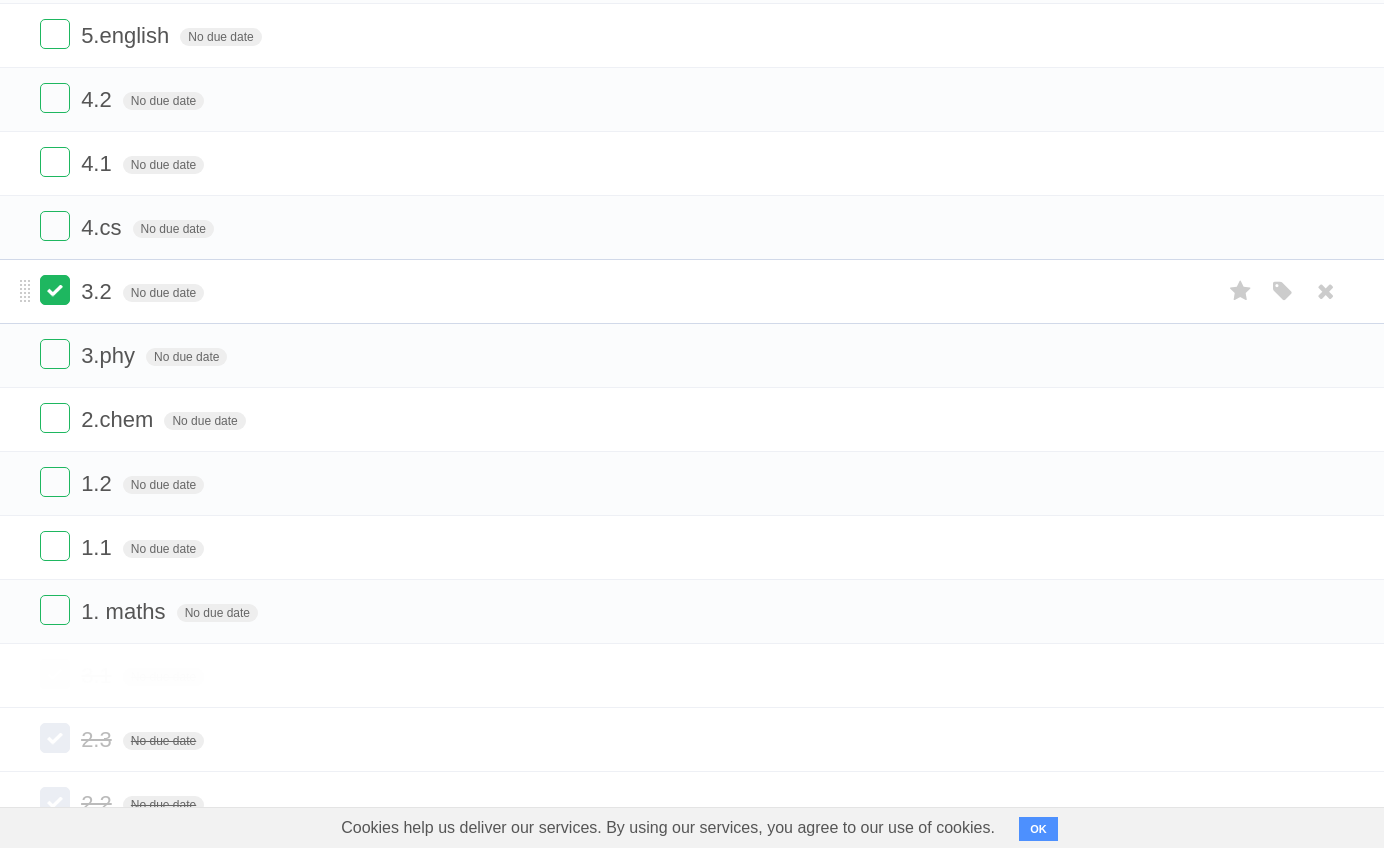 click at bounding box center [55, 290] 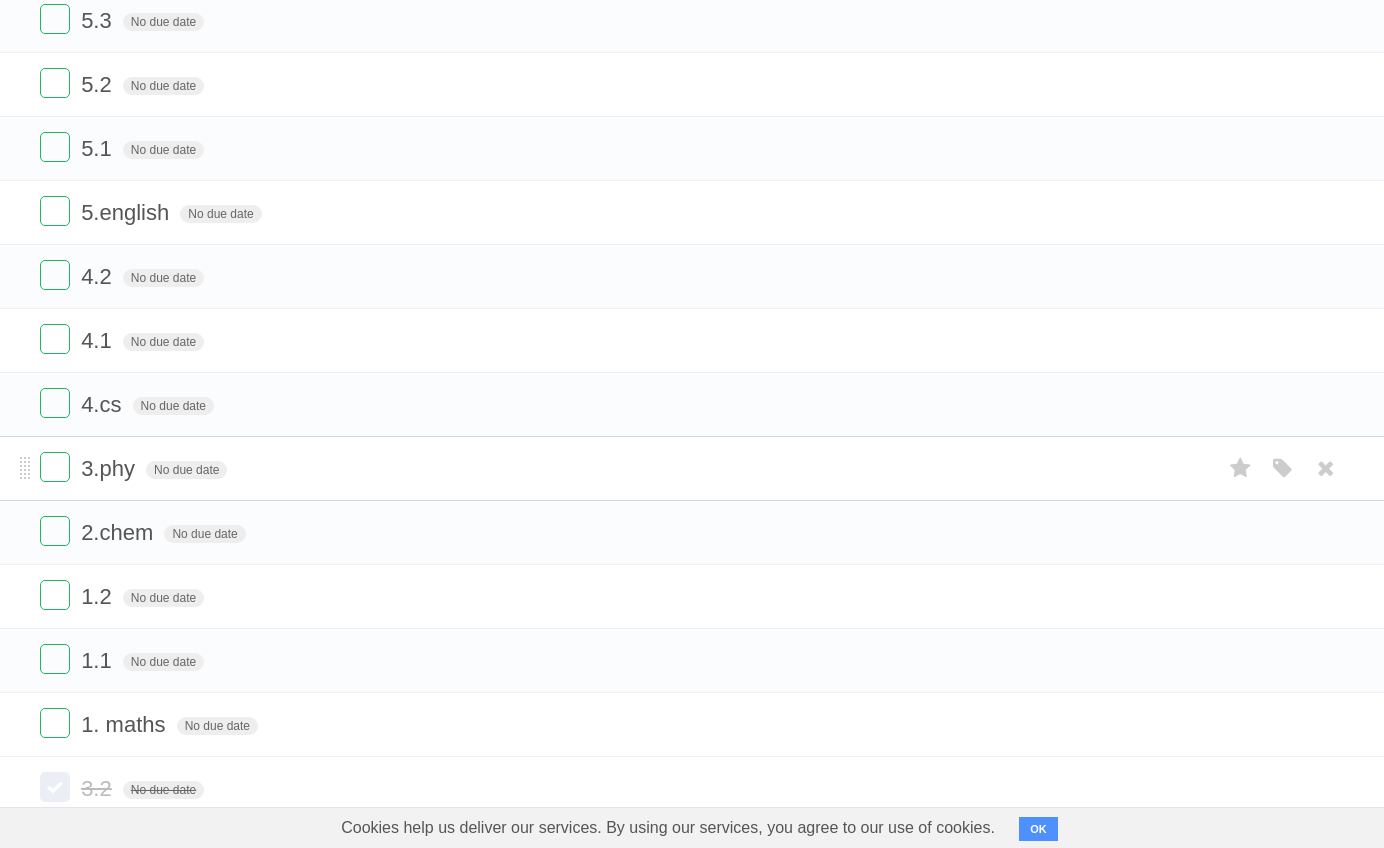scroll, scrollTop: 160, scrollLeft: 0, axis: vertical 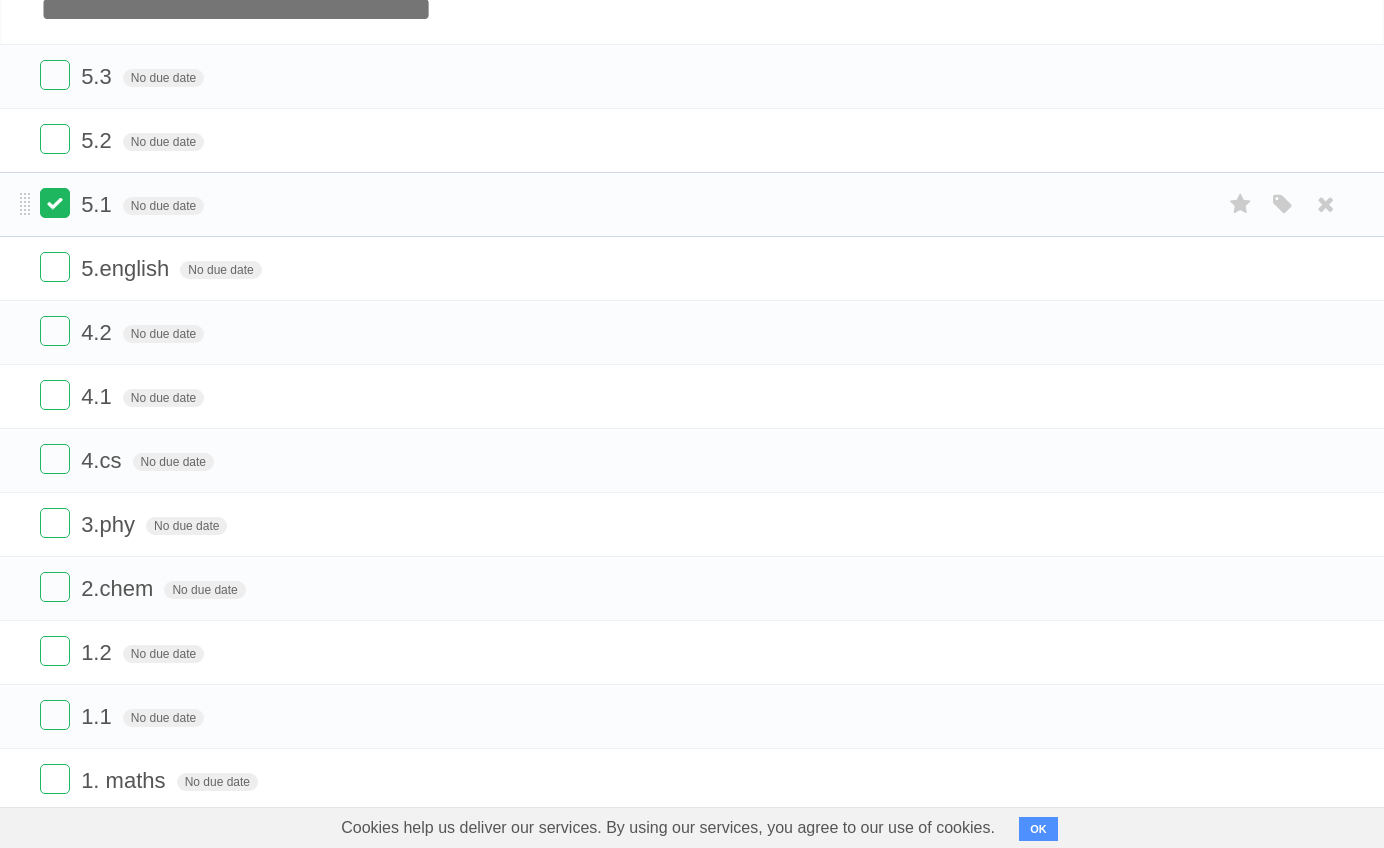 click at bounding box center [55, 203] 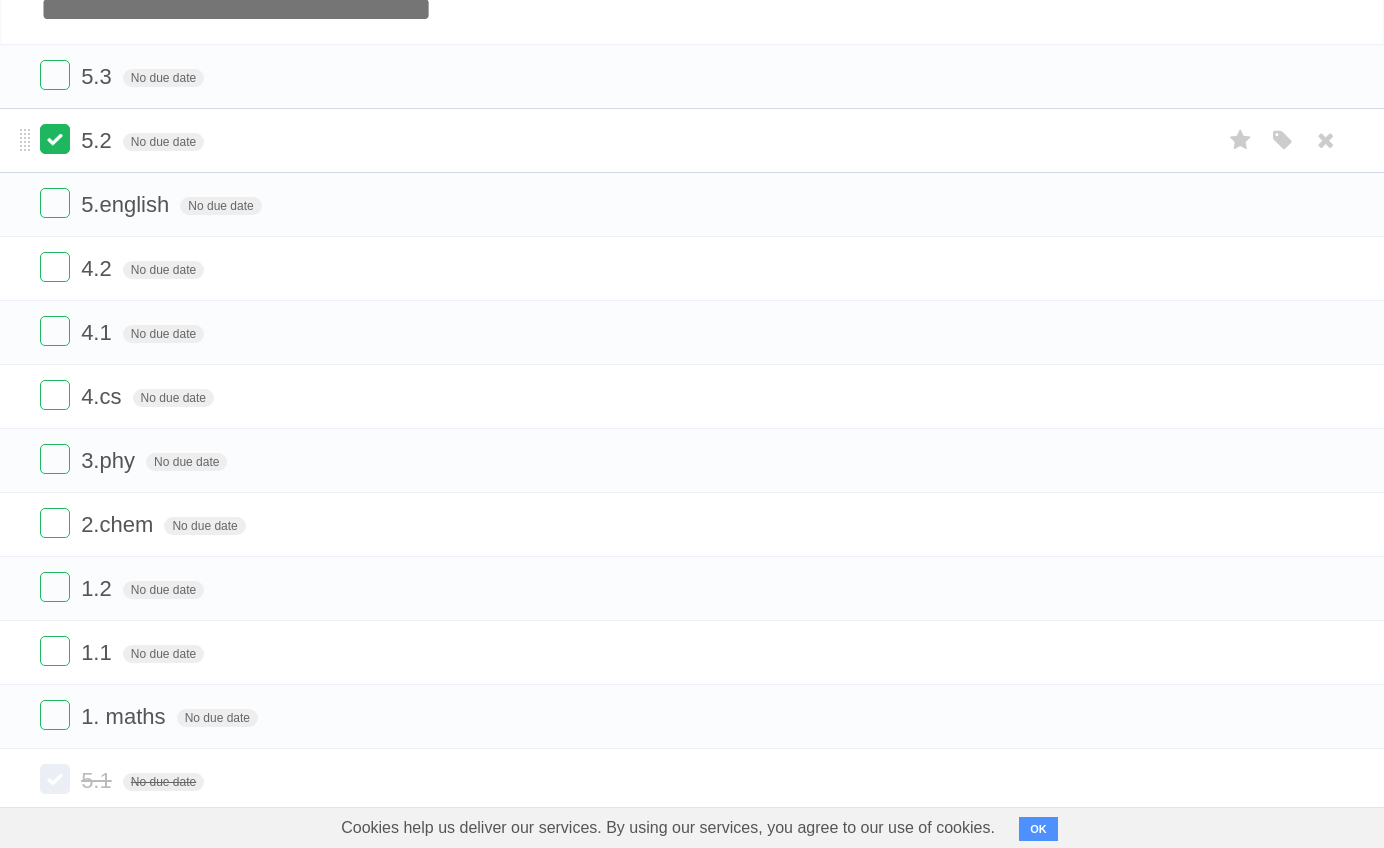 click at bounding box center (55, 139) 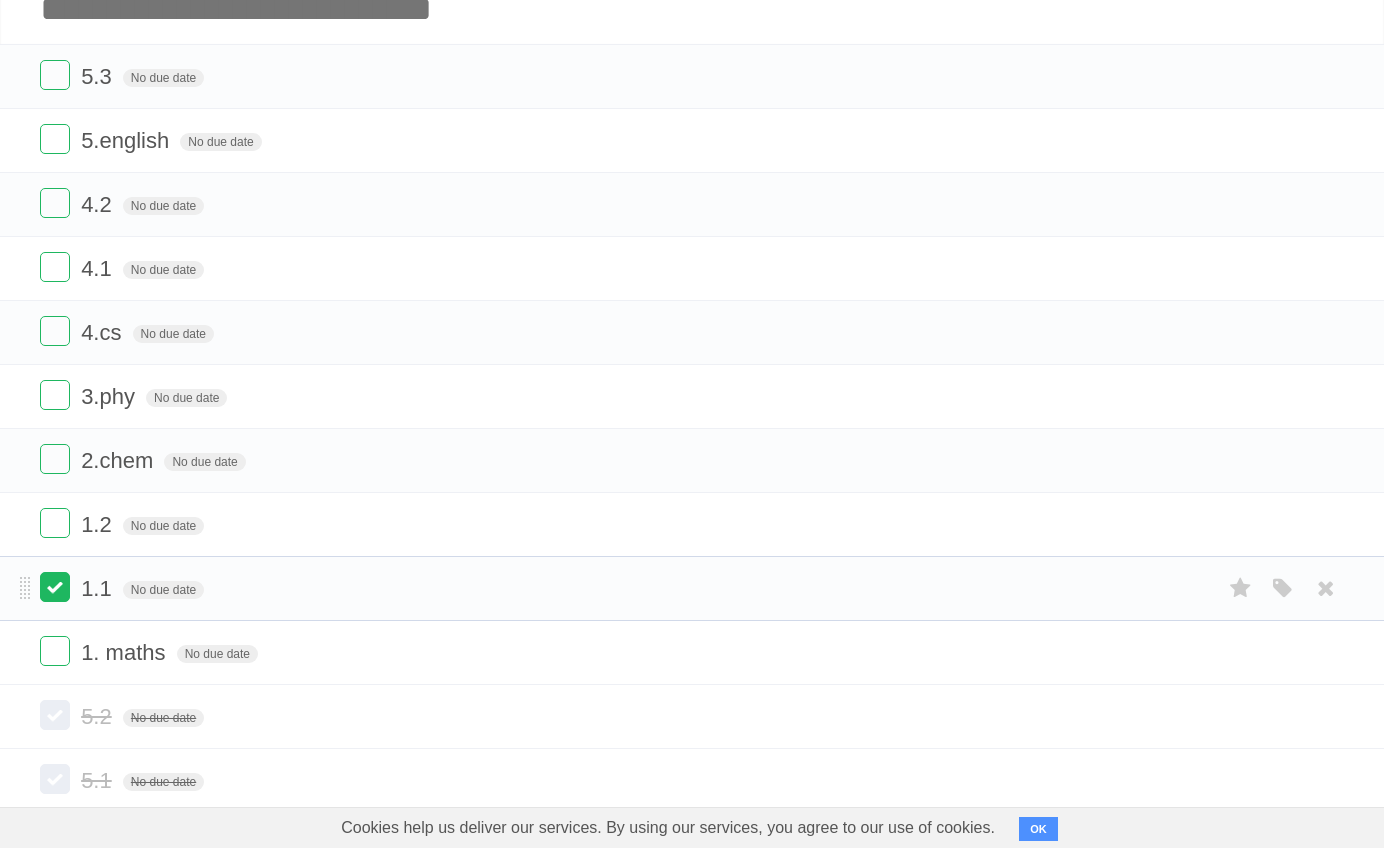 click at bounding box center (55, 587) 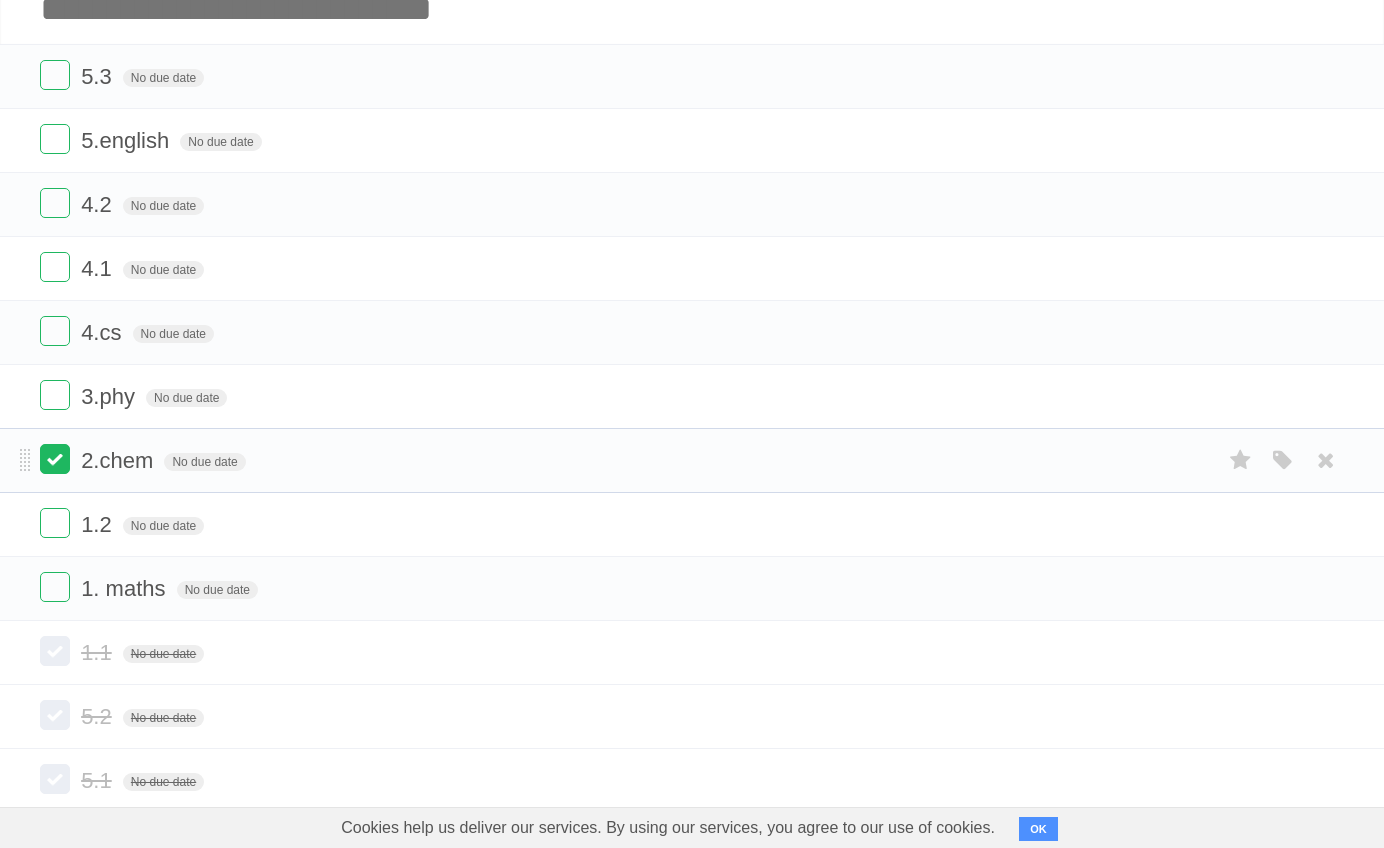 click at bounding box center (55, 459) 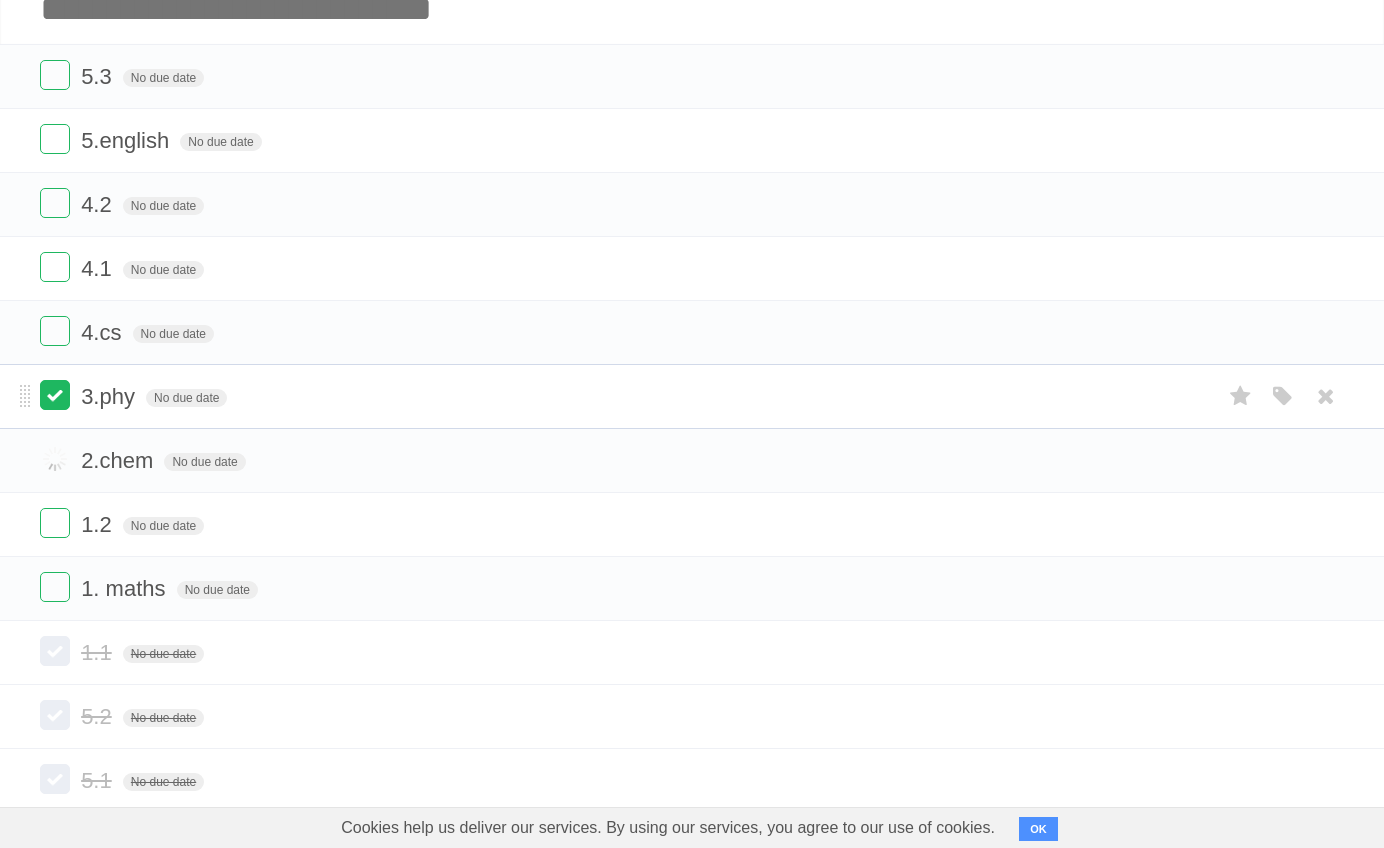 click at bounding box center [55, 395] 